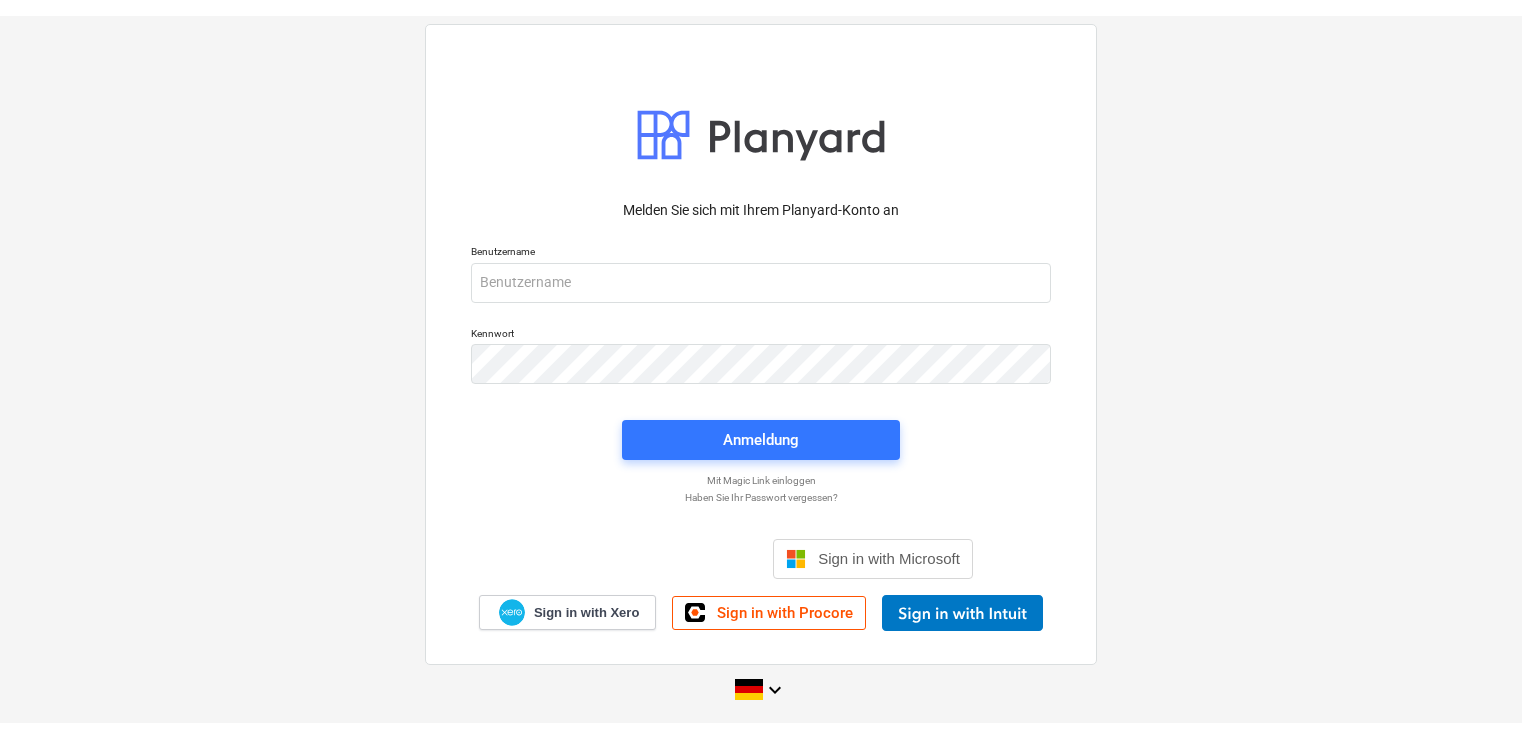 scroll, scrollTop: 0, scrollLeft: 0, axis: both 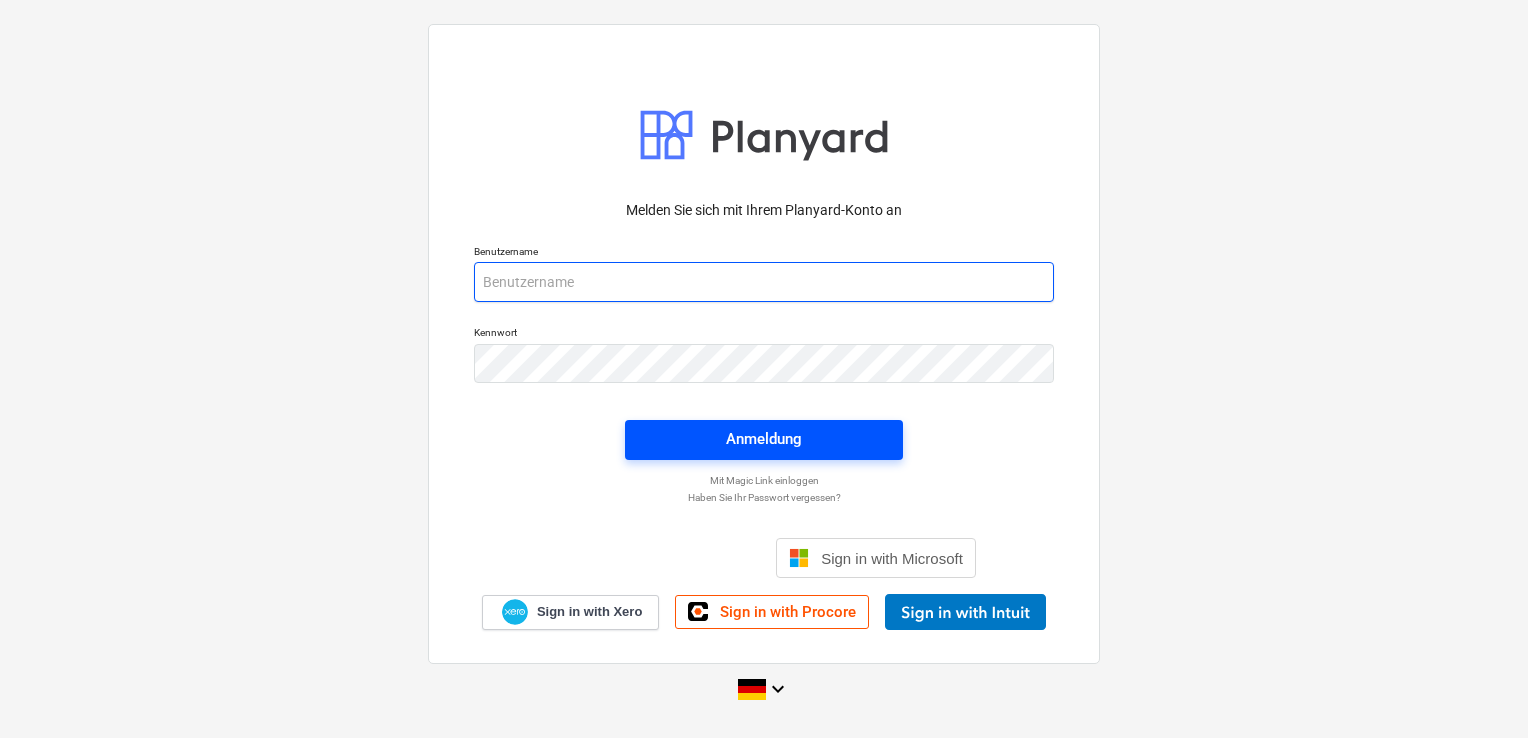 type on "[EMAIL]" 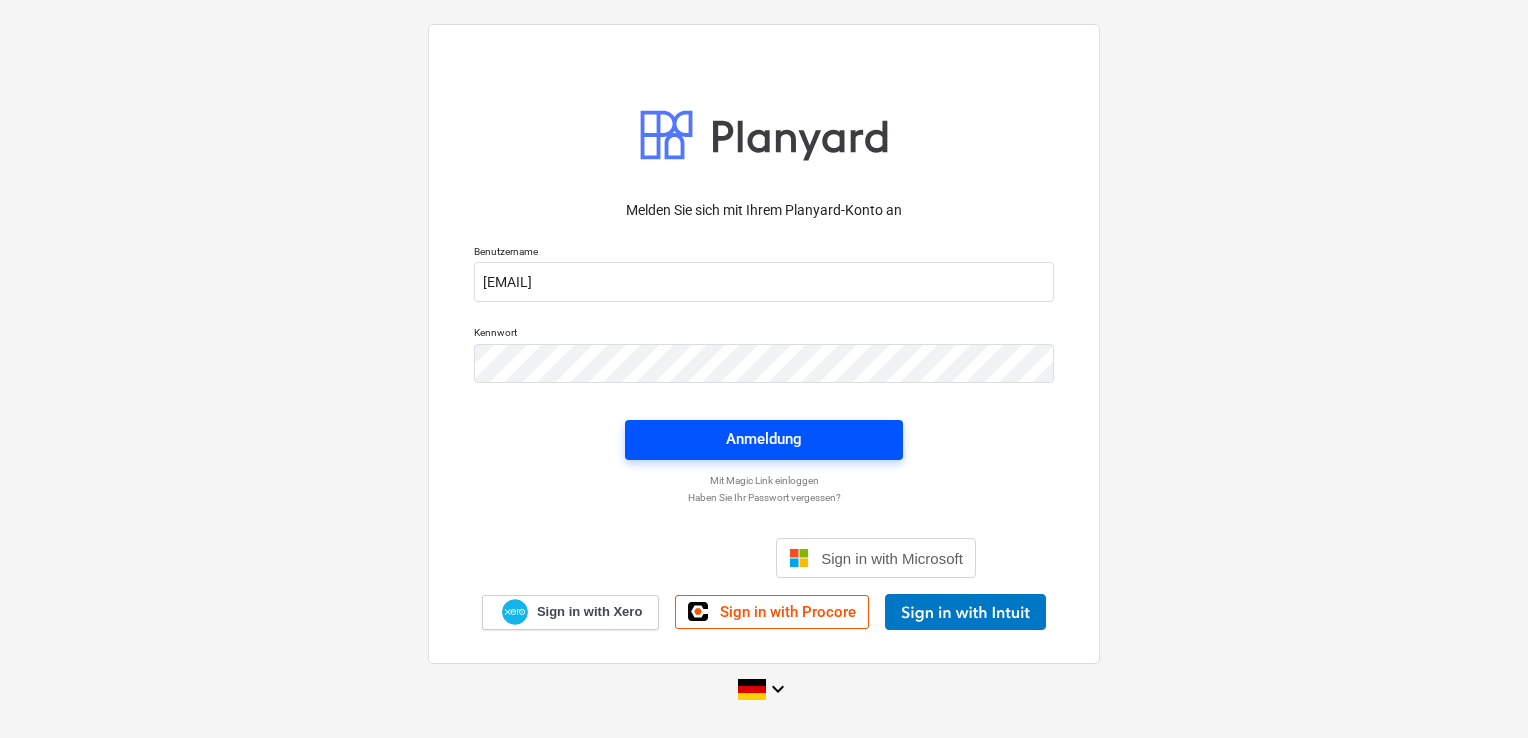 click on "Anmeldung" at bounding box center (764, 439) 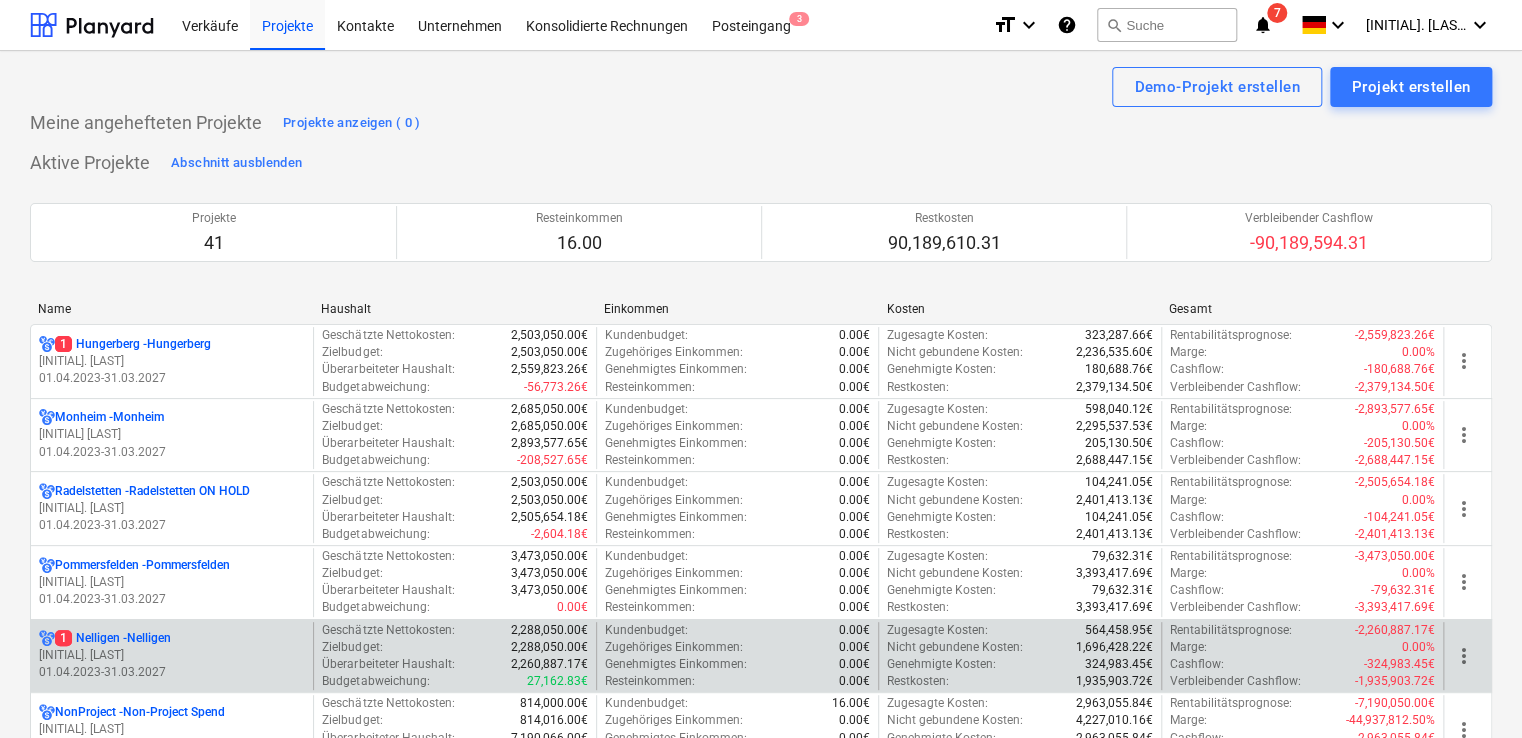 click on "[NUMBER] [CITY] - [CITY]" at bounding box center [113, 638] 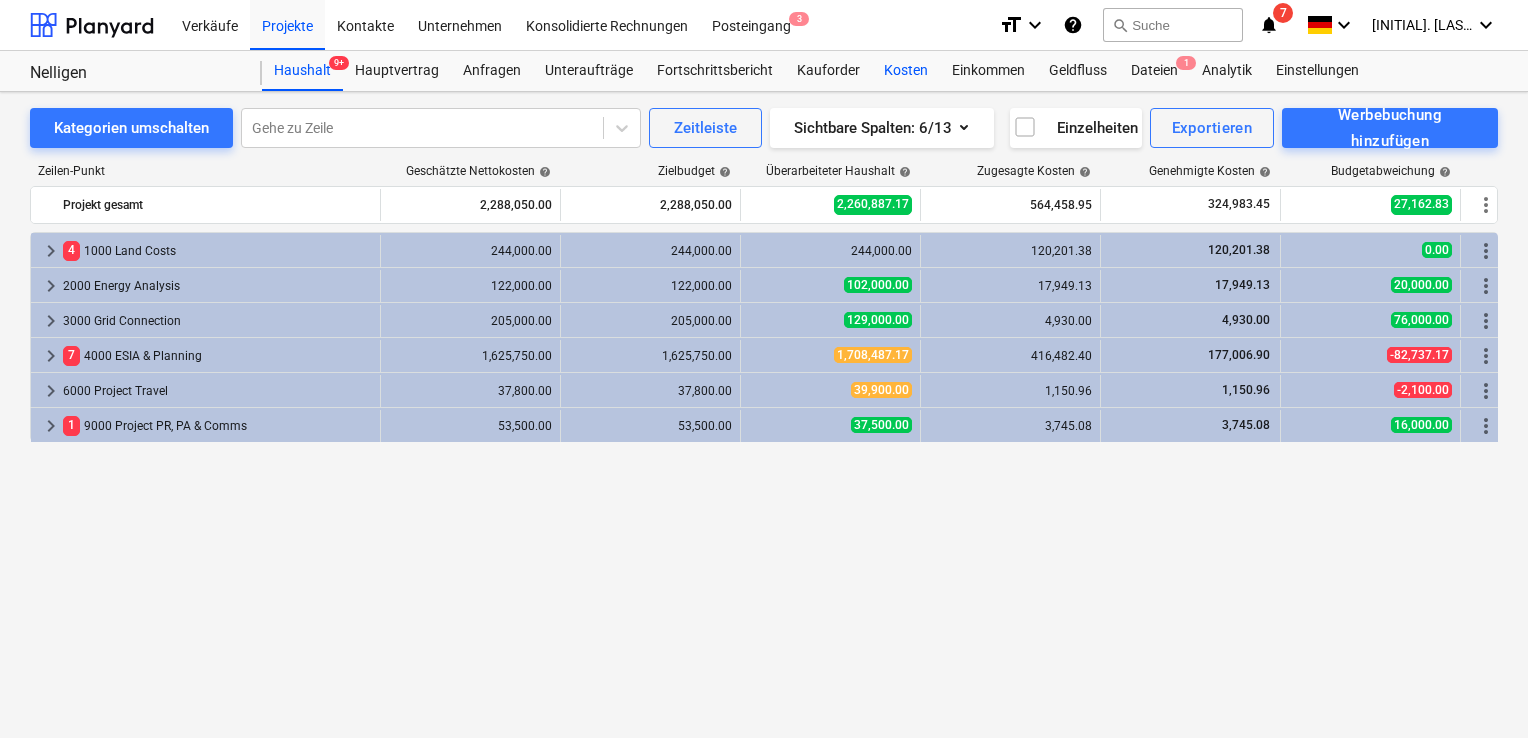 click on "Kosten" at bounding box center [906, 71] 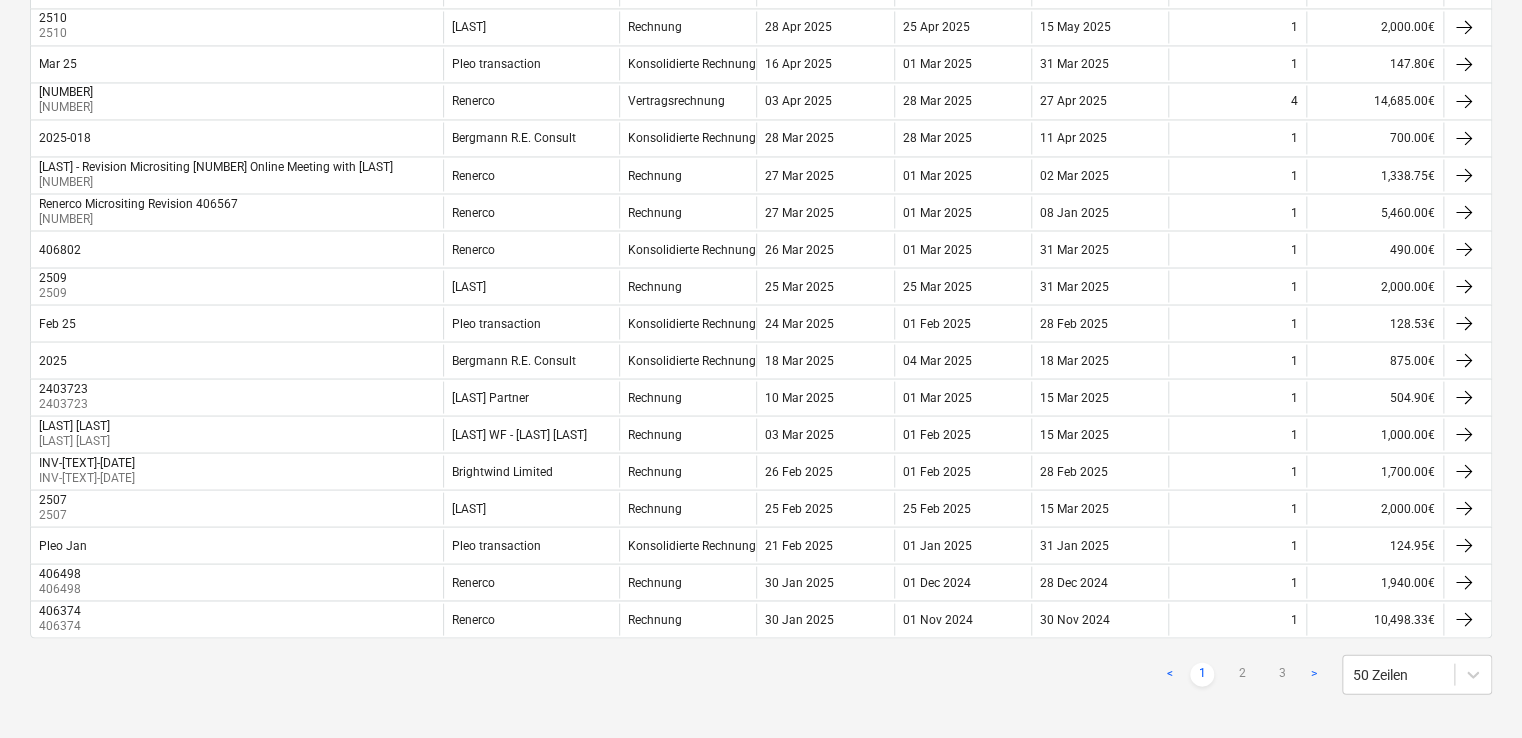 scroll, scrollTop: 1707, scrollLeft: 0, axis: vertical 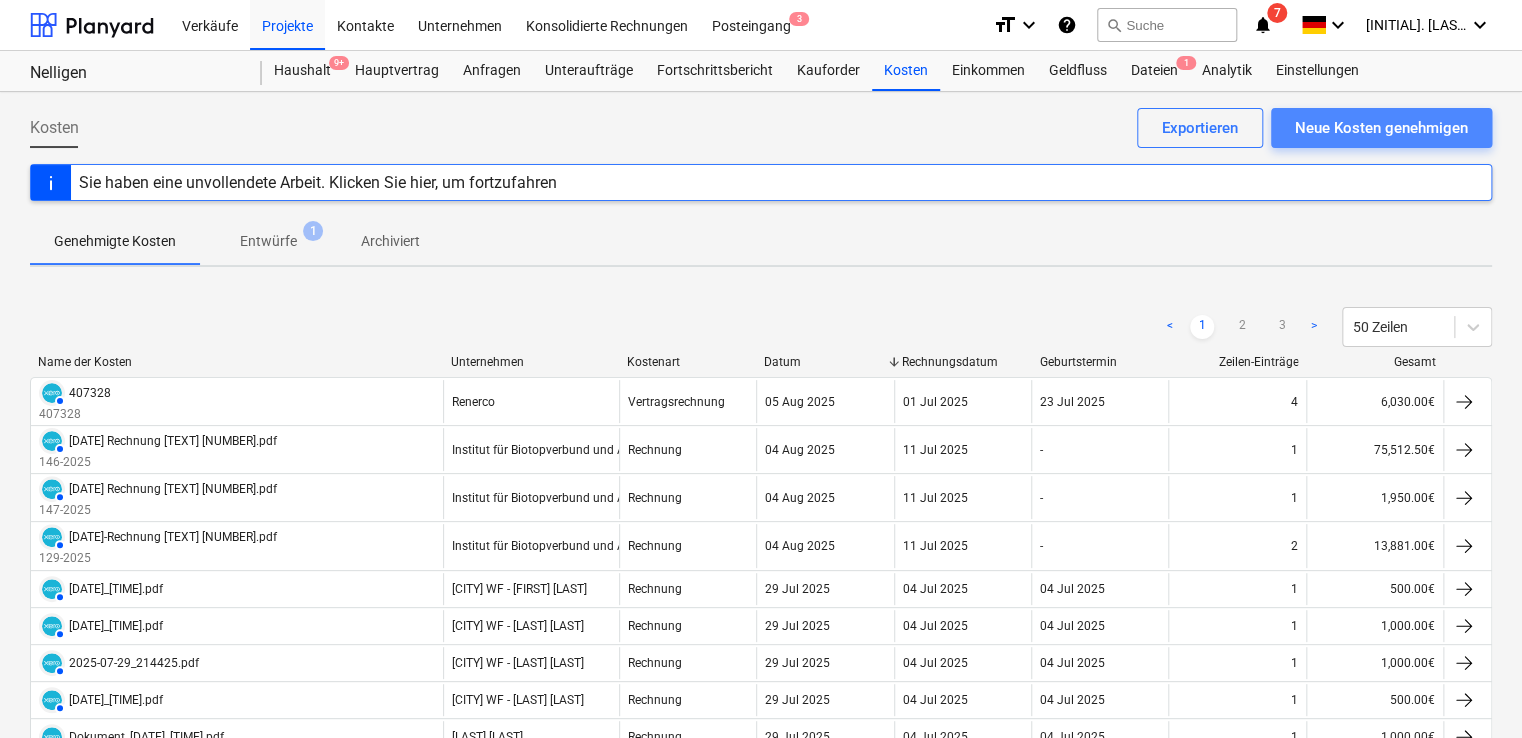 click on "Neue Kosten genehmigen" at bounding box center [1381, 128] 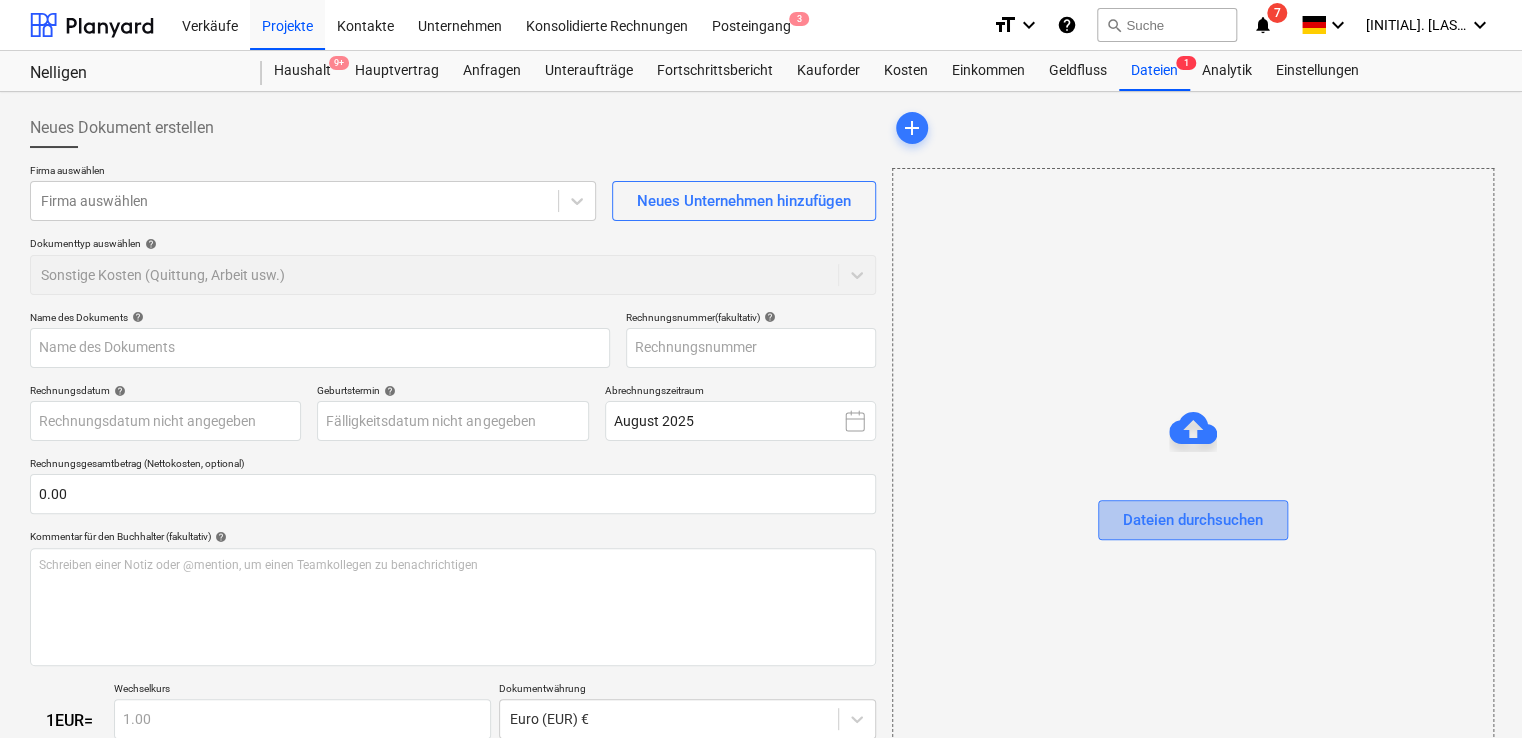 click on "Dateien durchsuchen" at bounding box center [1193, 520] 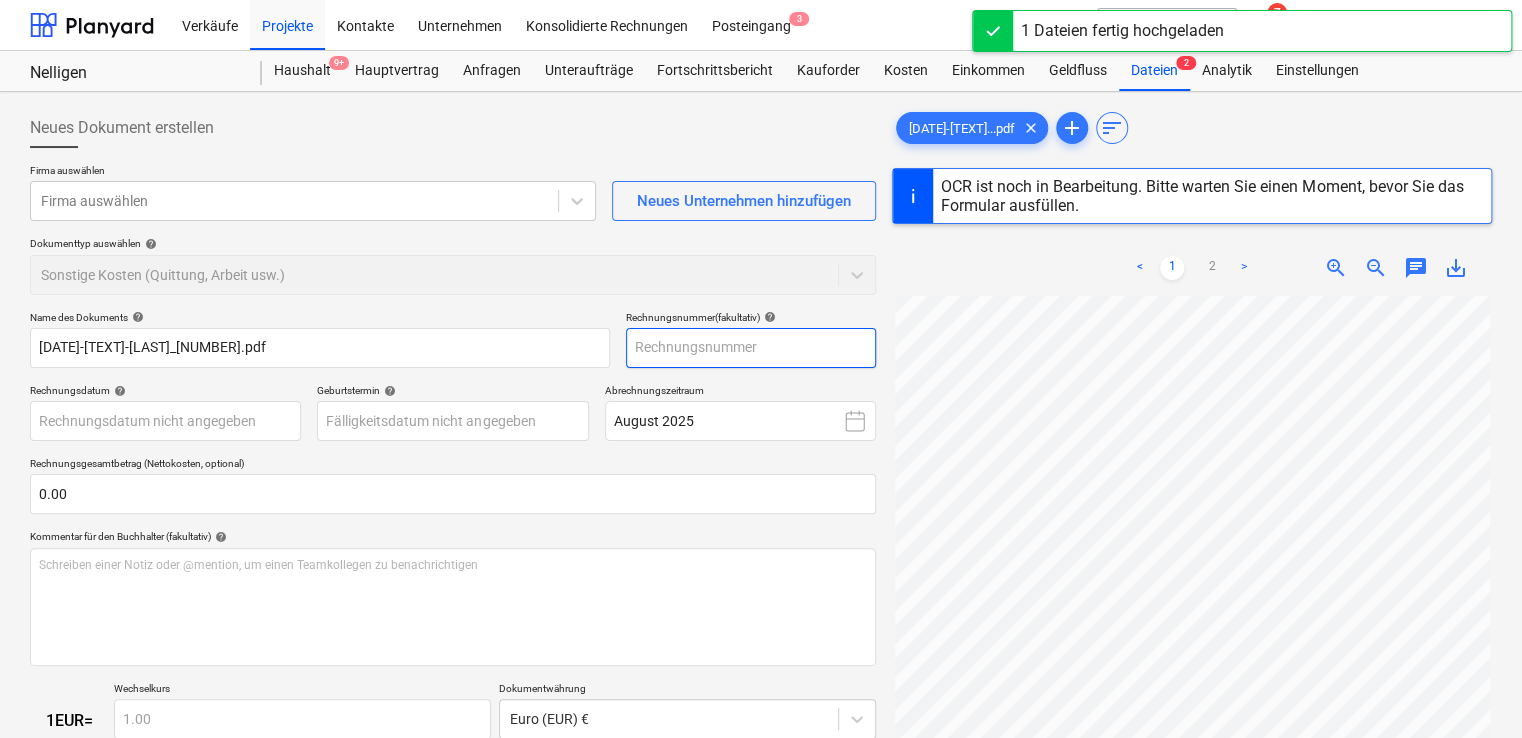 scroll, scrollTop: 0, scrollLeft: 0, axis: both 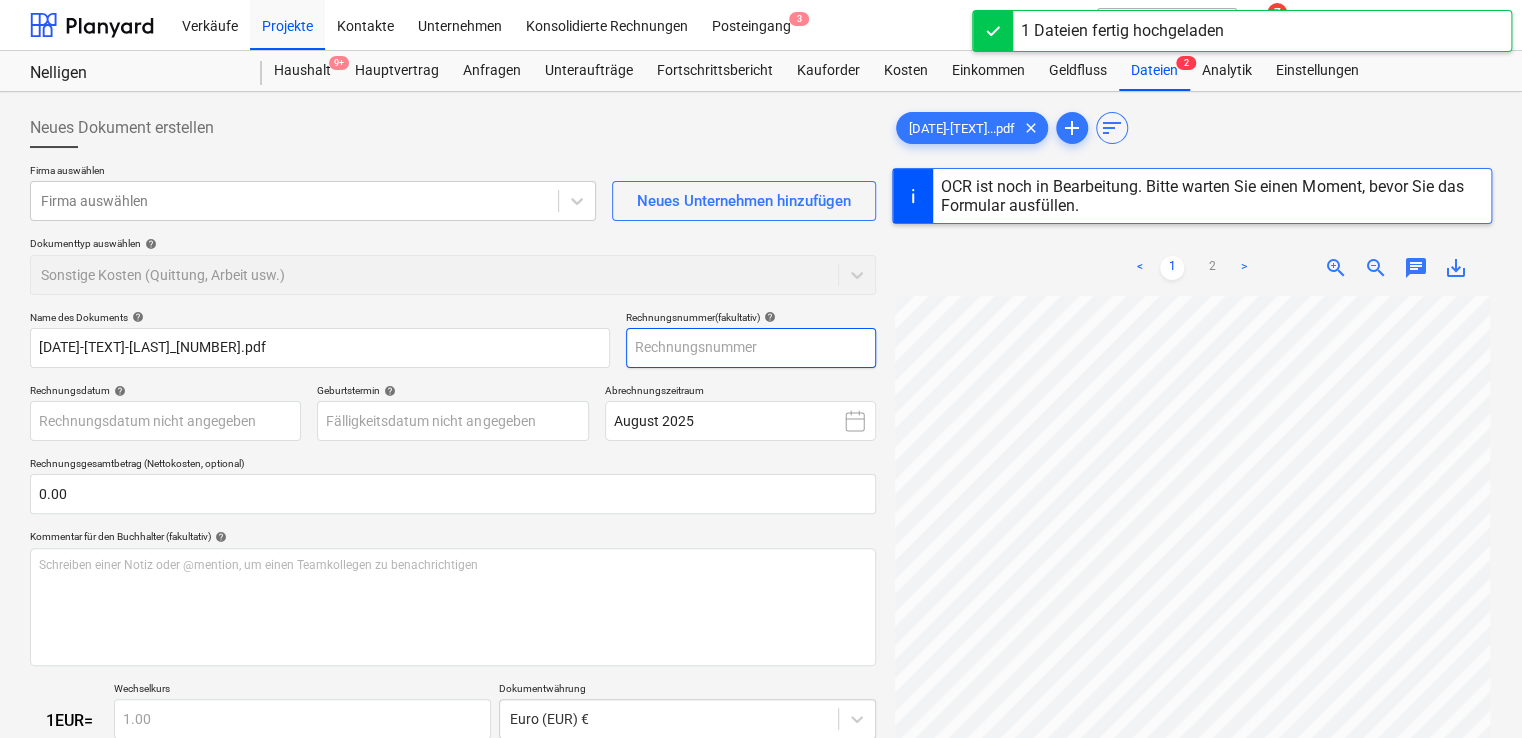 type on "407257" 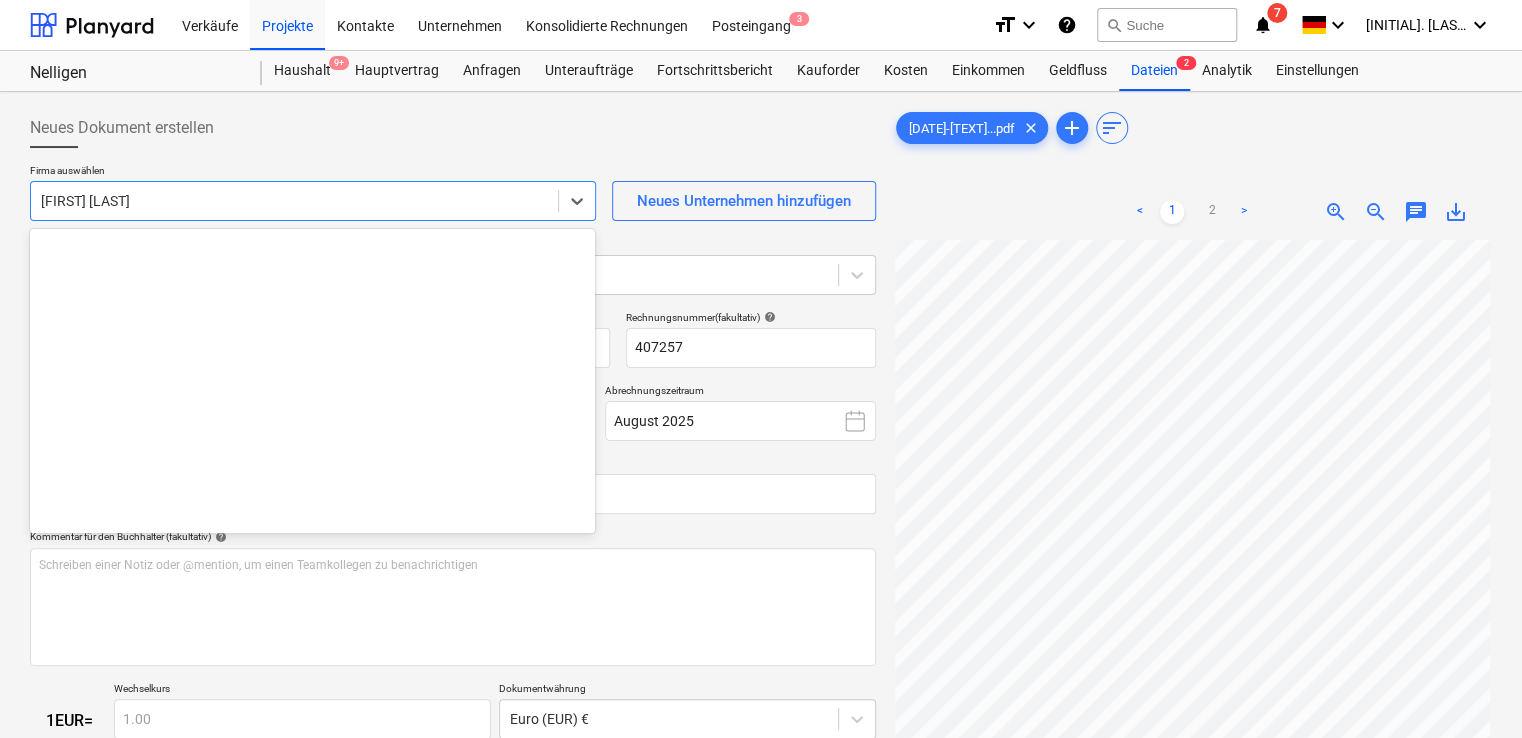 scroll, scrollTop: 14840, scrollLeft: 0, axis: vertical 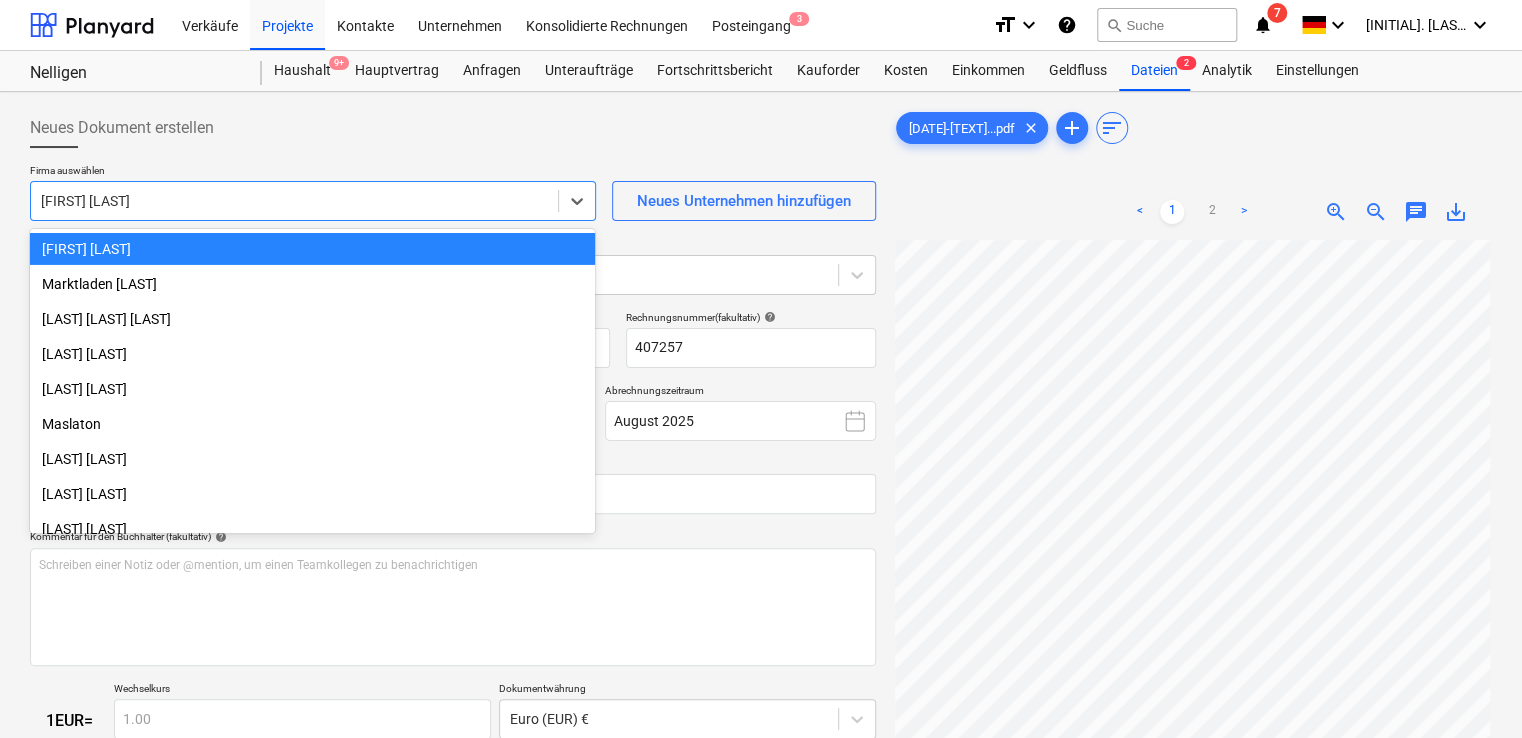 click on "[FIRST] [LAST]" at bounding box center (294, 201) 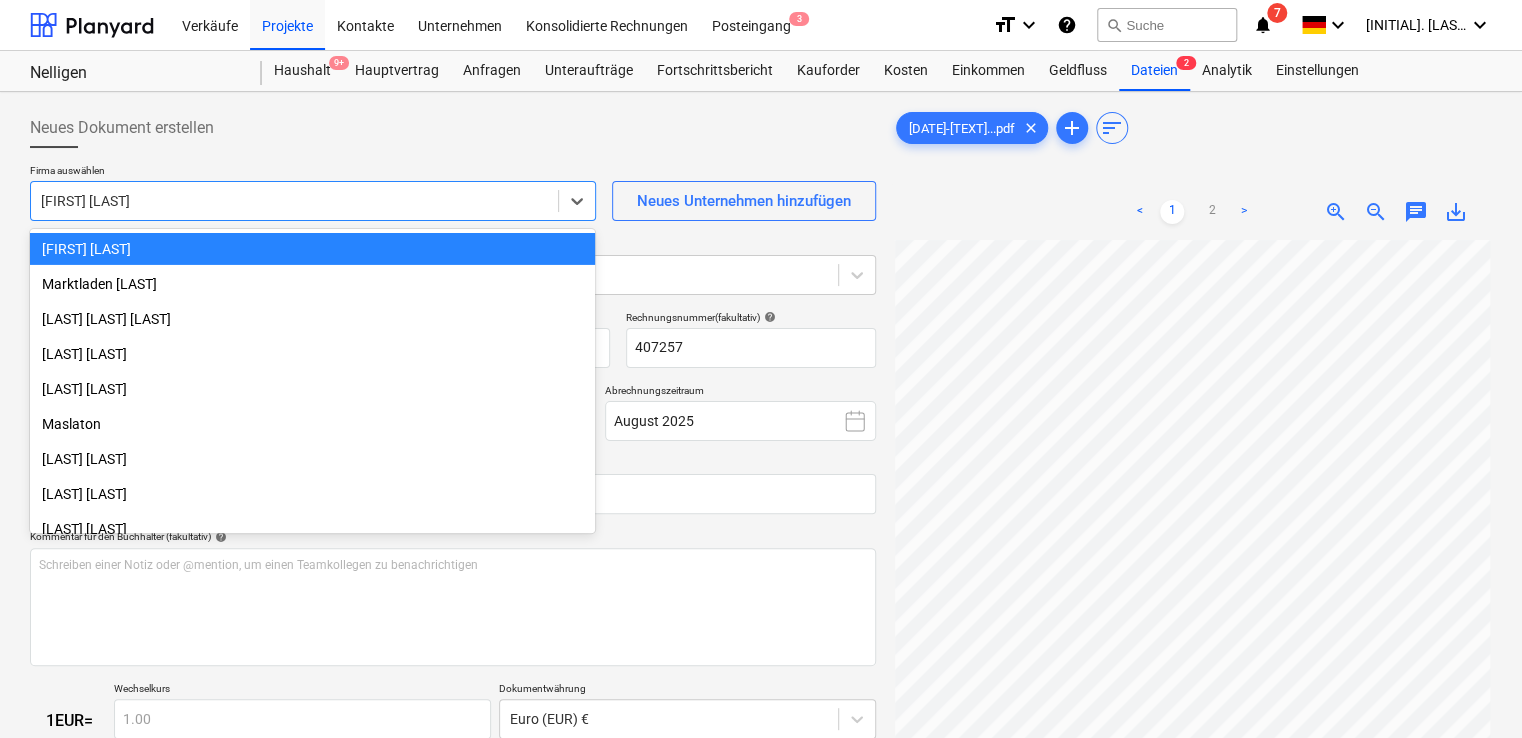 click at bounding box center (294, 201) 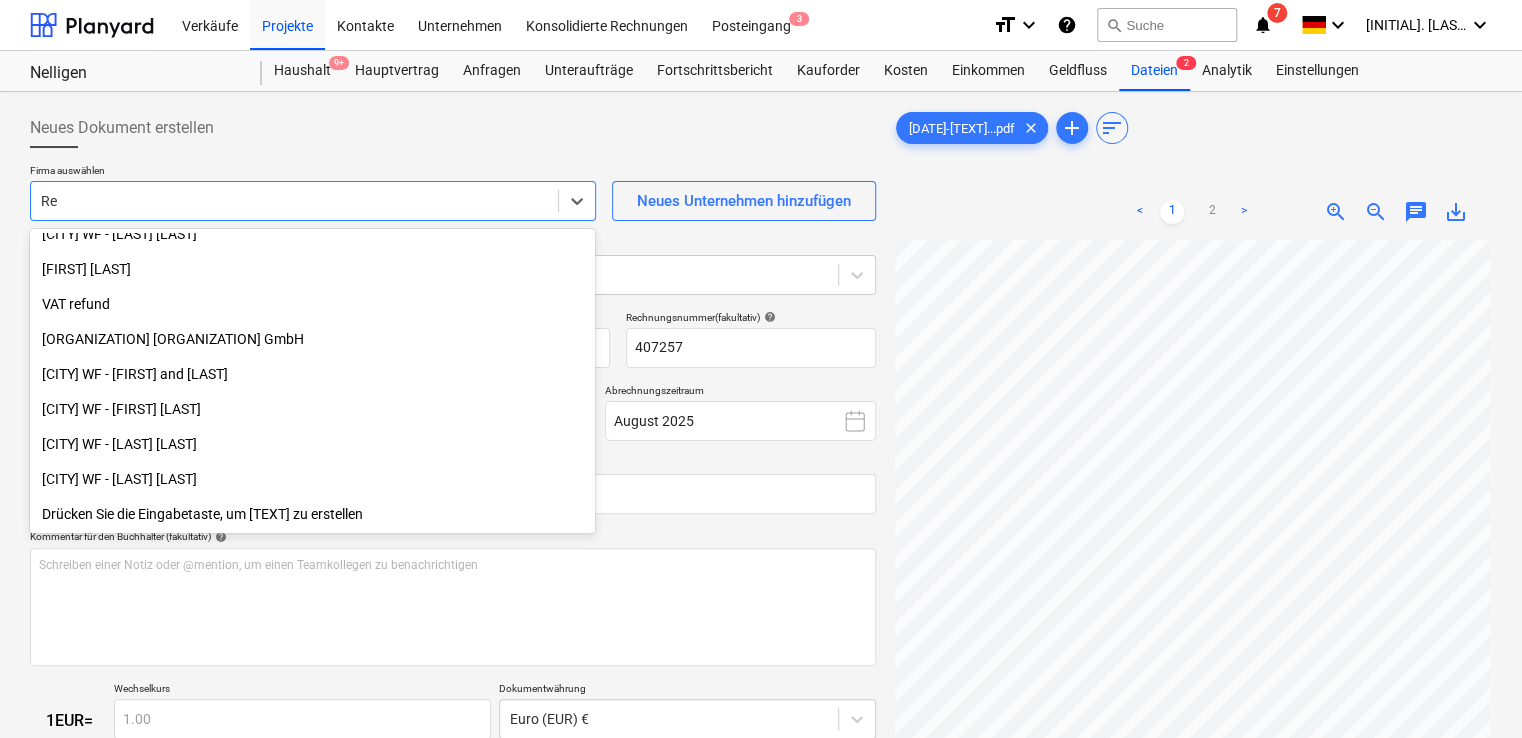 scroll, scrollTop: 2955, scrollLeft: 0, axis: vertical 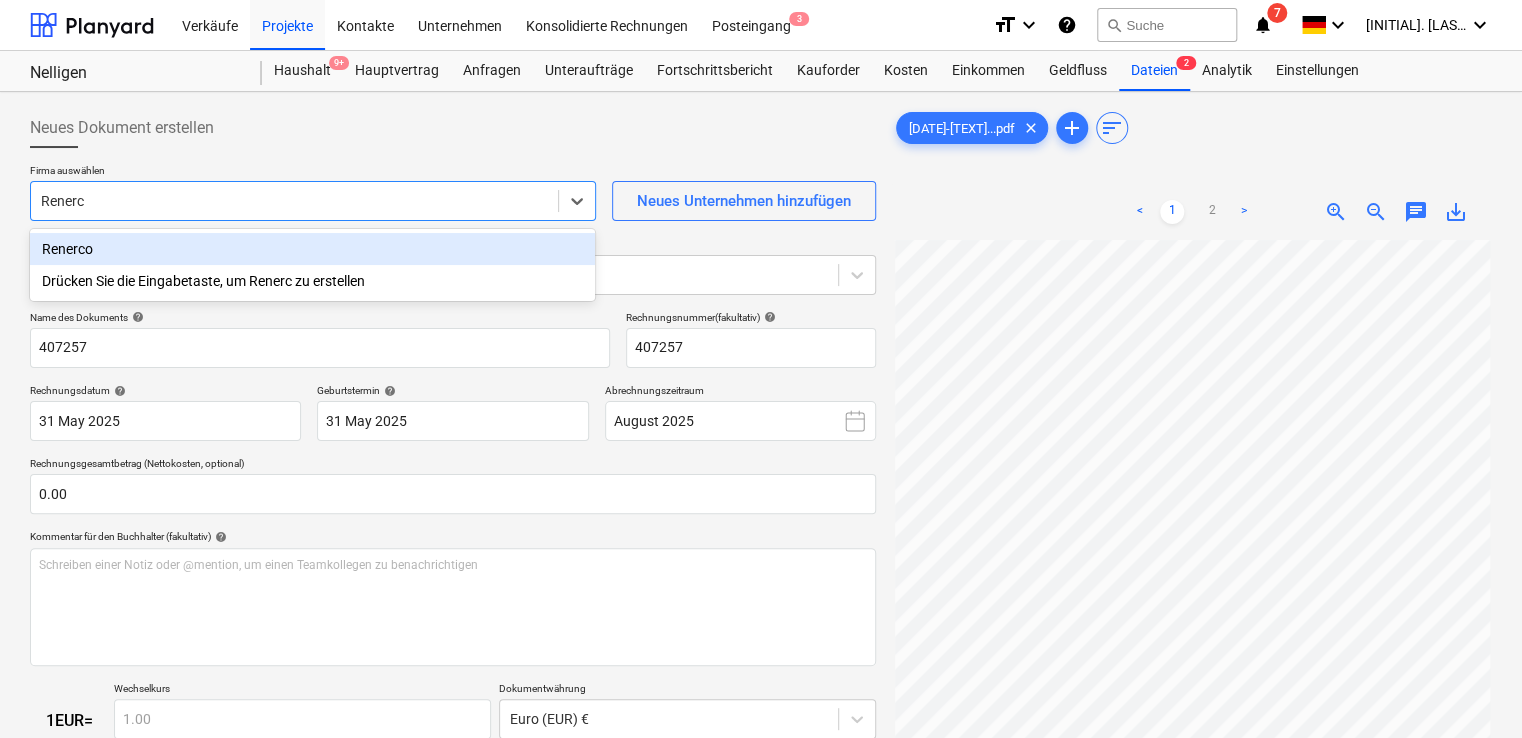 type on "Renerco" 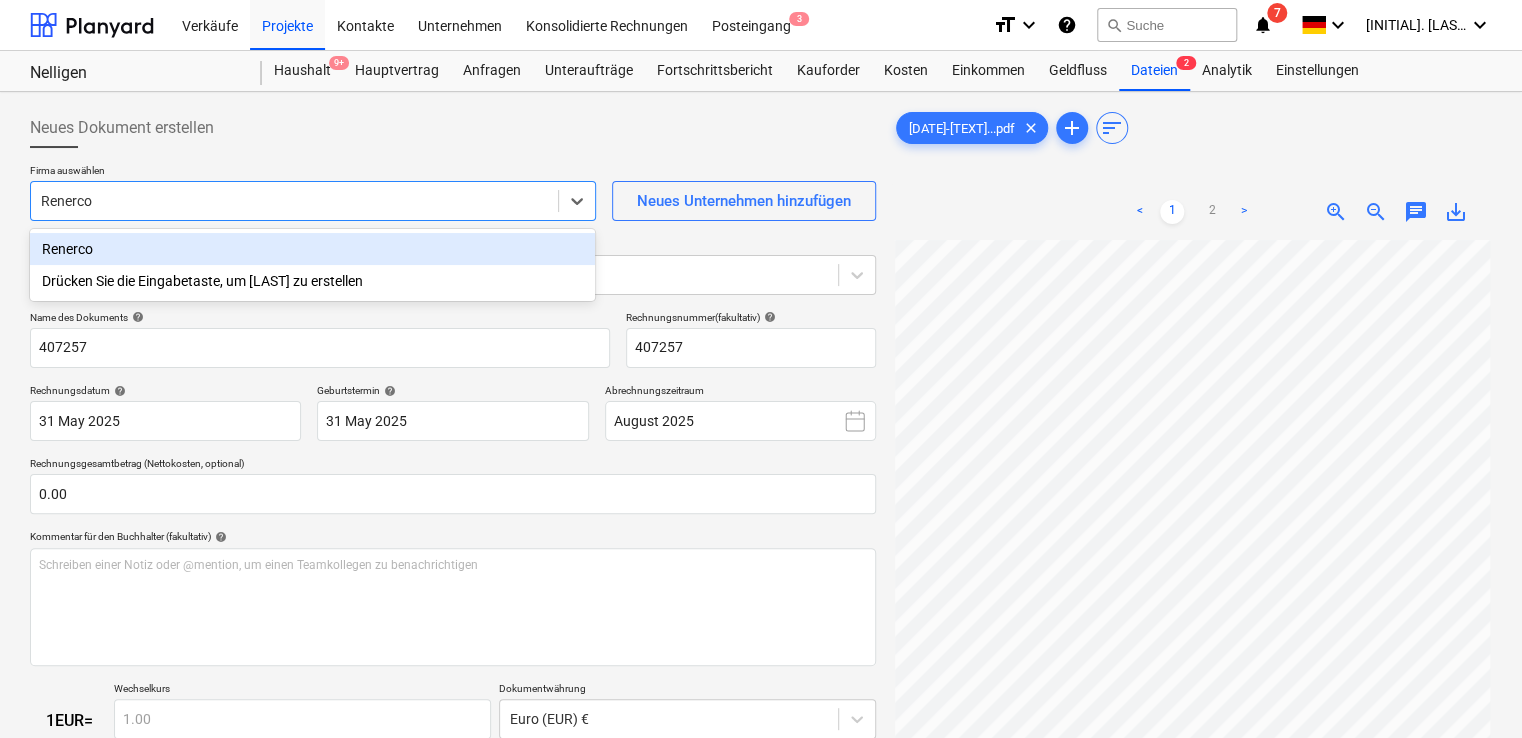 type 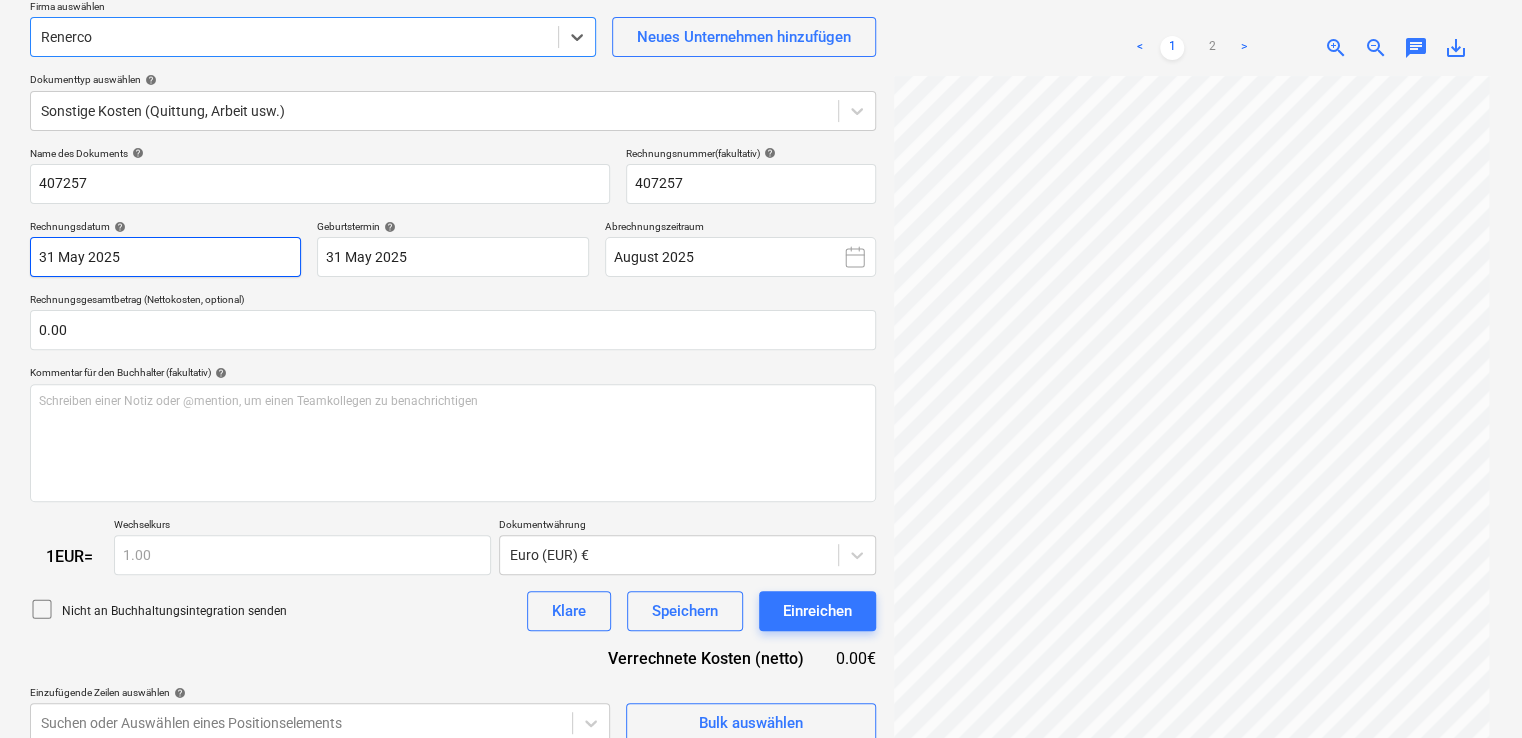 scroll, scrollTop: 184, scrollLeft: 0, axis: vertical 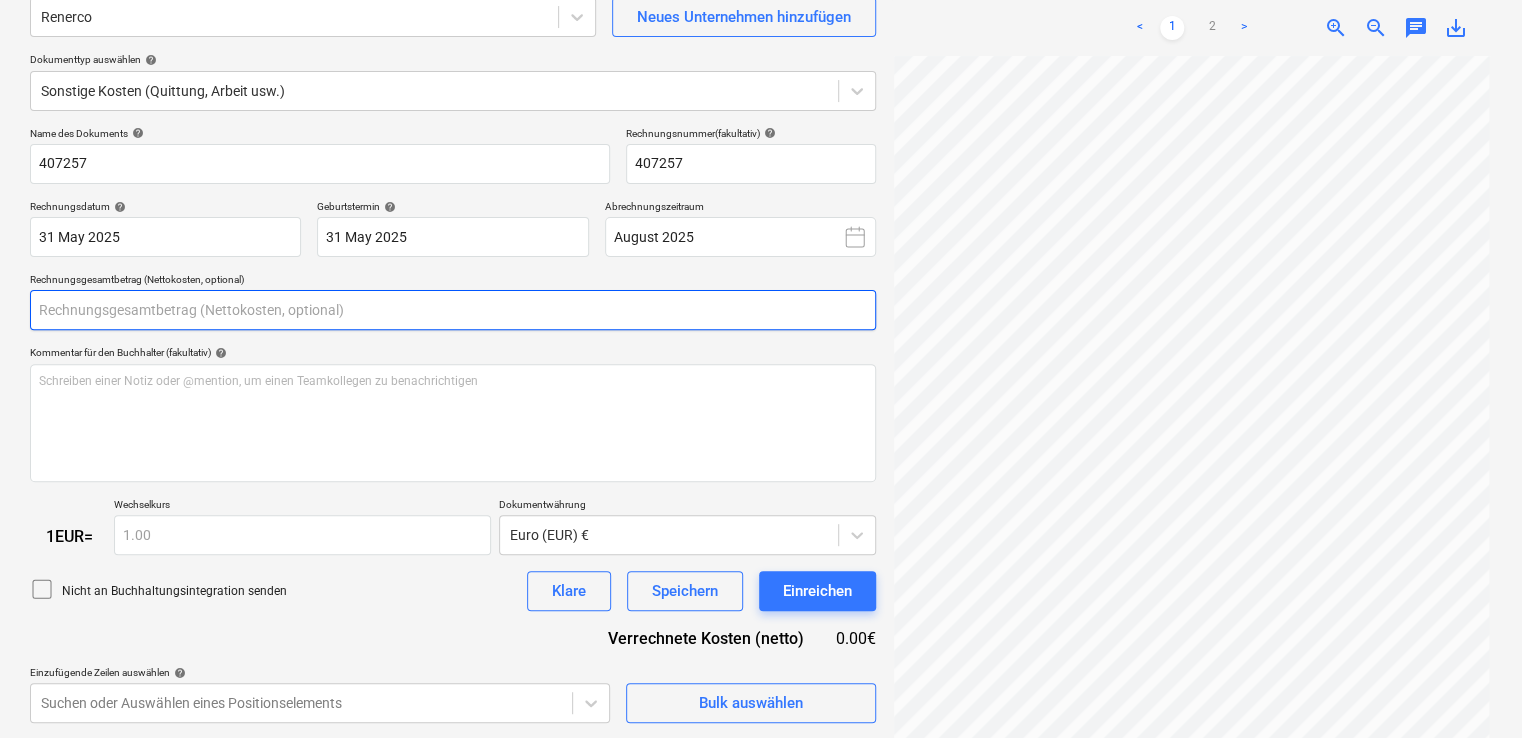 click at bounding box center [453, 310] 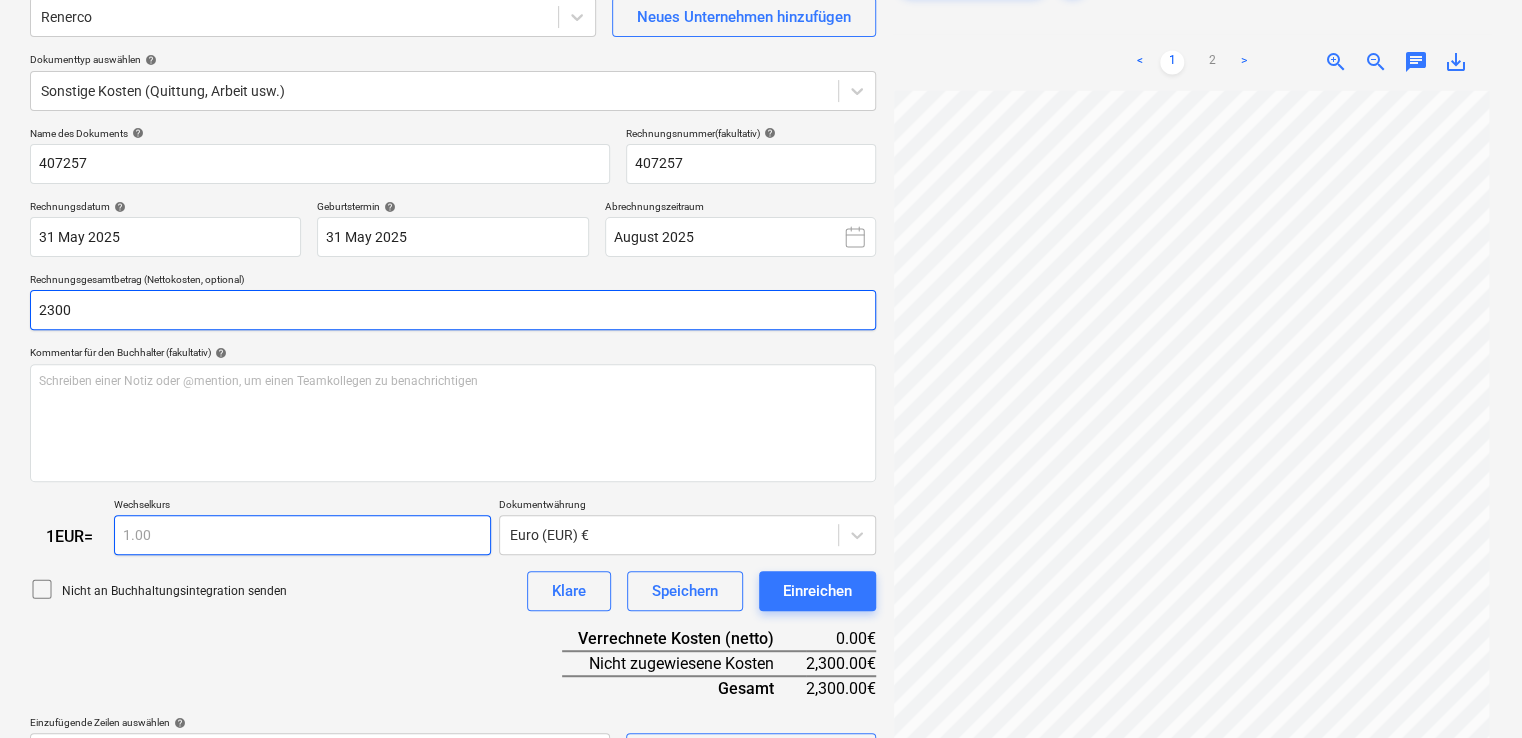 scroll, scrollTop: 234, scrollLeft: 0, axis: vertical 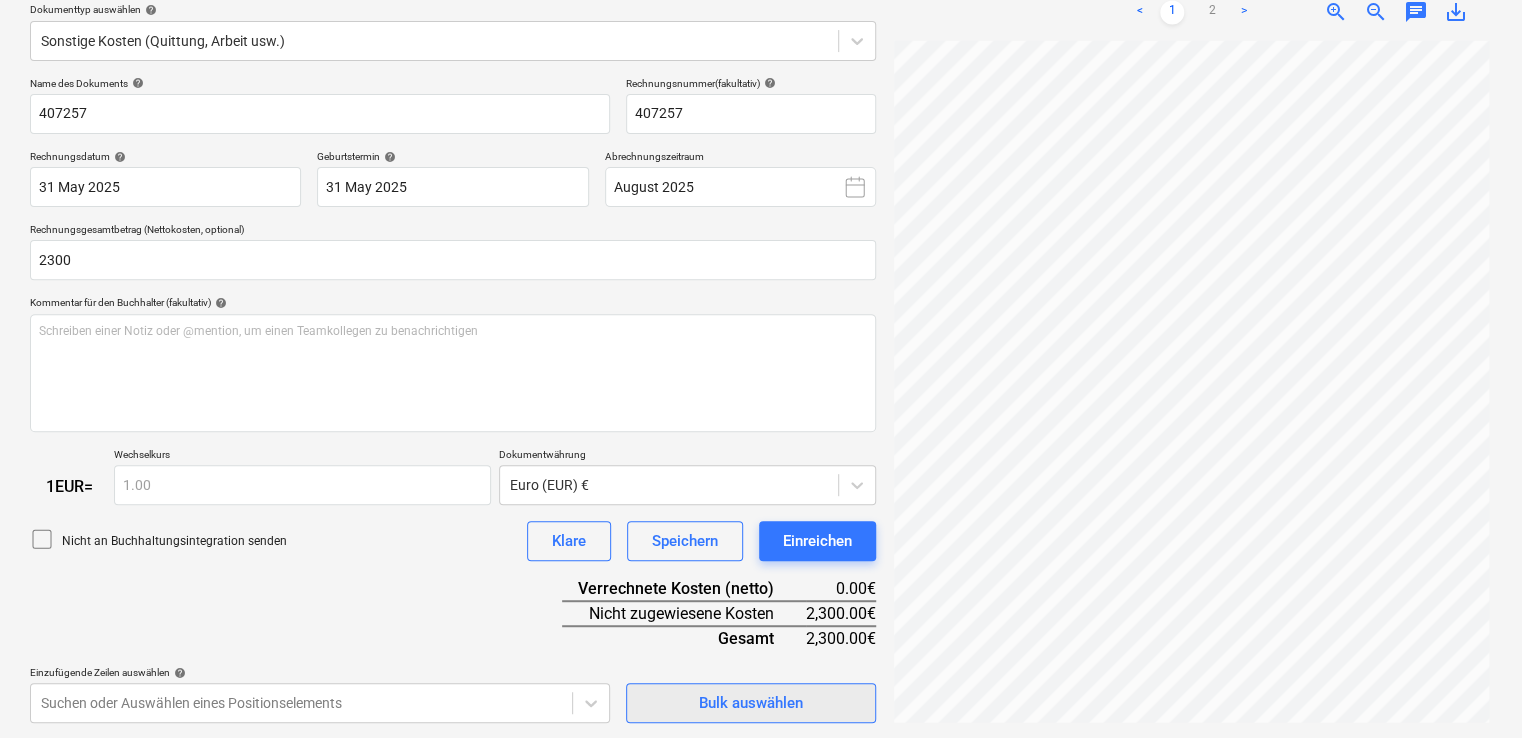 type on "2,300.00" 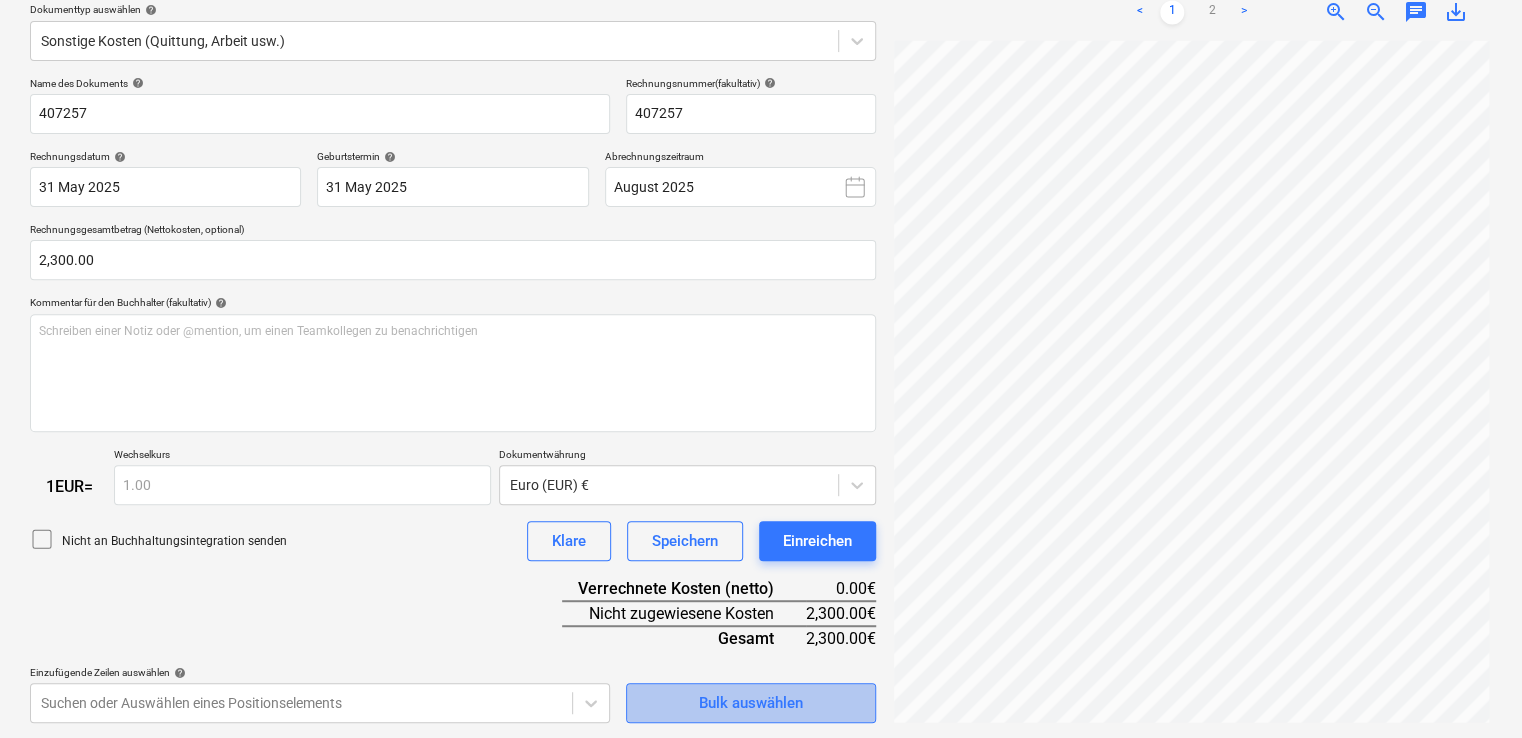 click on "Bulk auswählen" at bounding box center [751, 703] 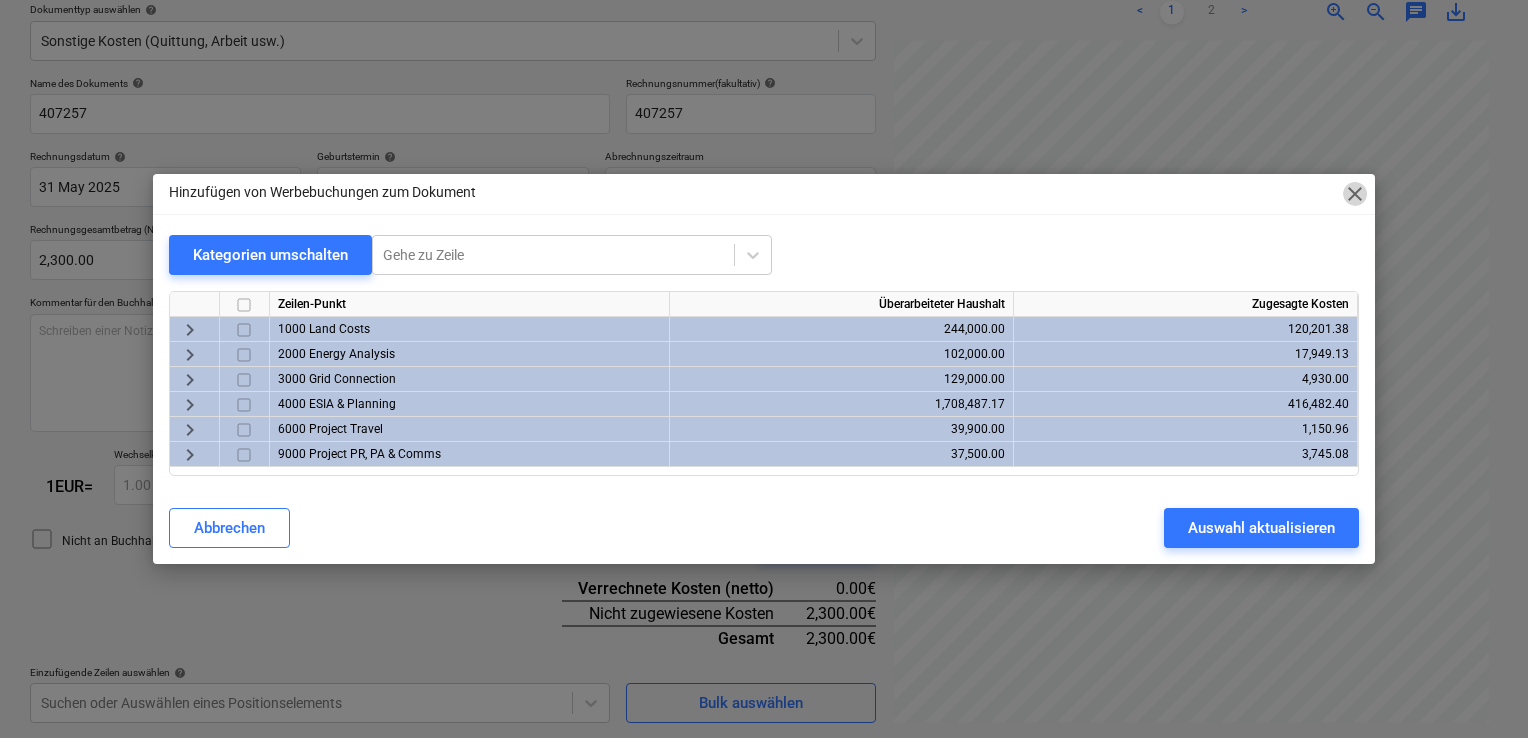 click on "close" at bounding box center (1355, 194) 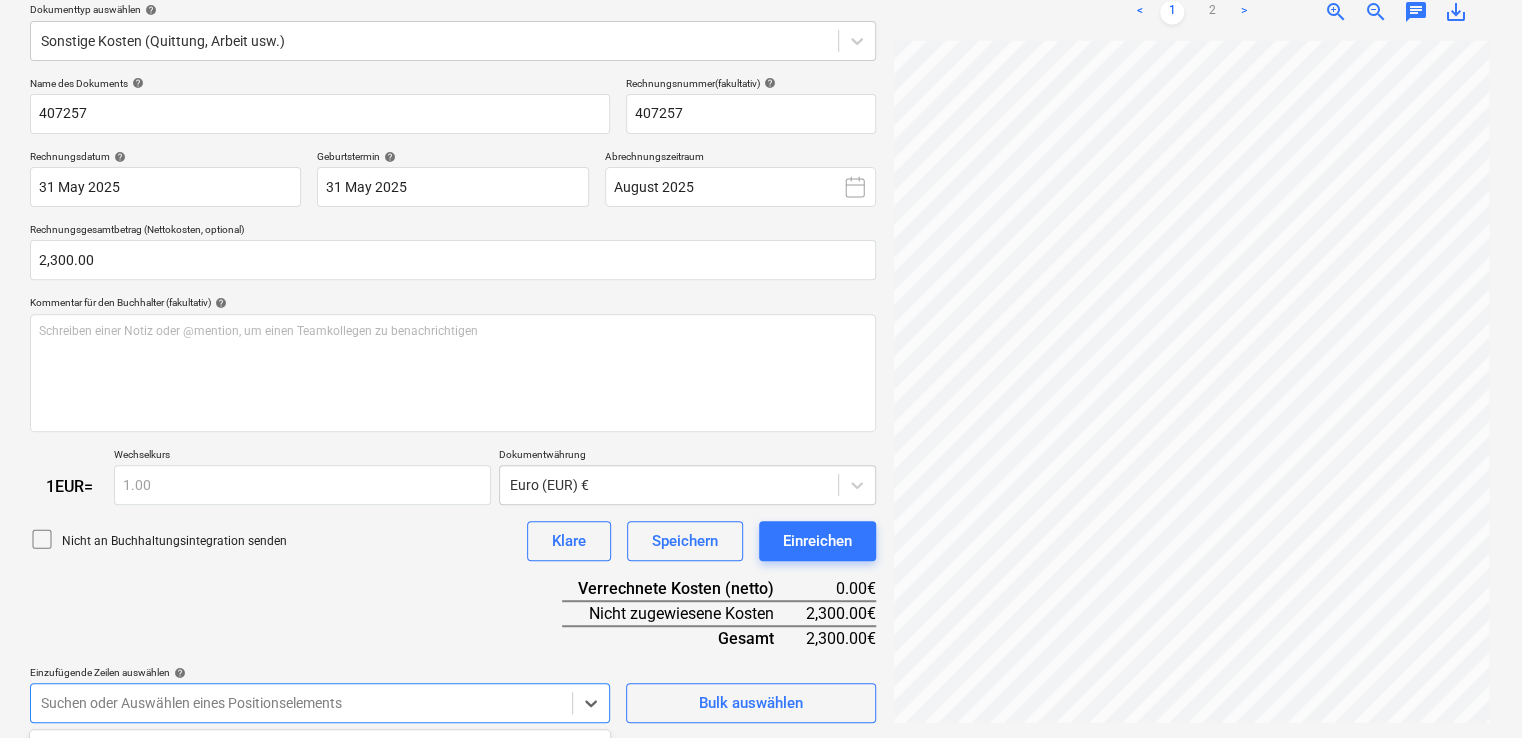 scroll, scrollTop: 530, scrollLeft: 0, axis: vertical 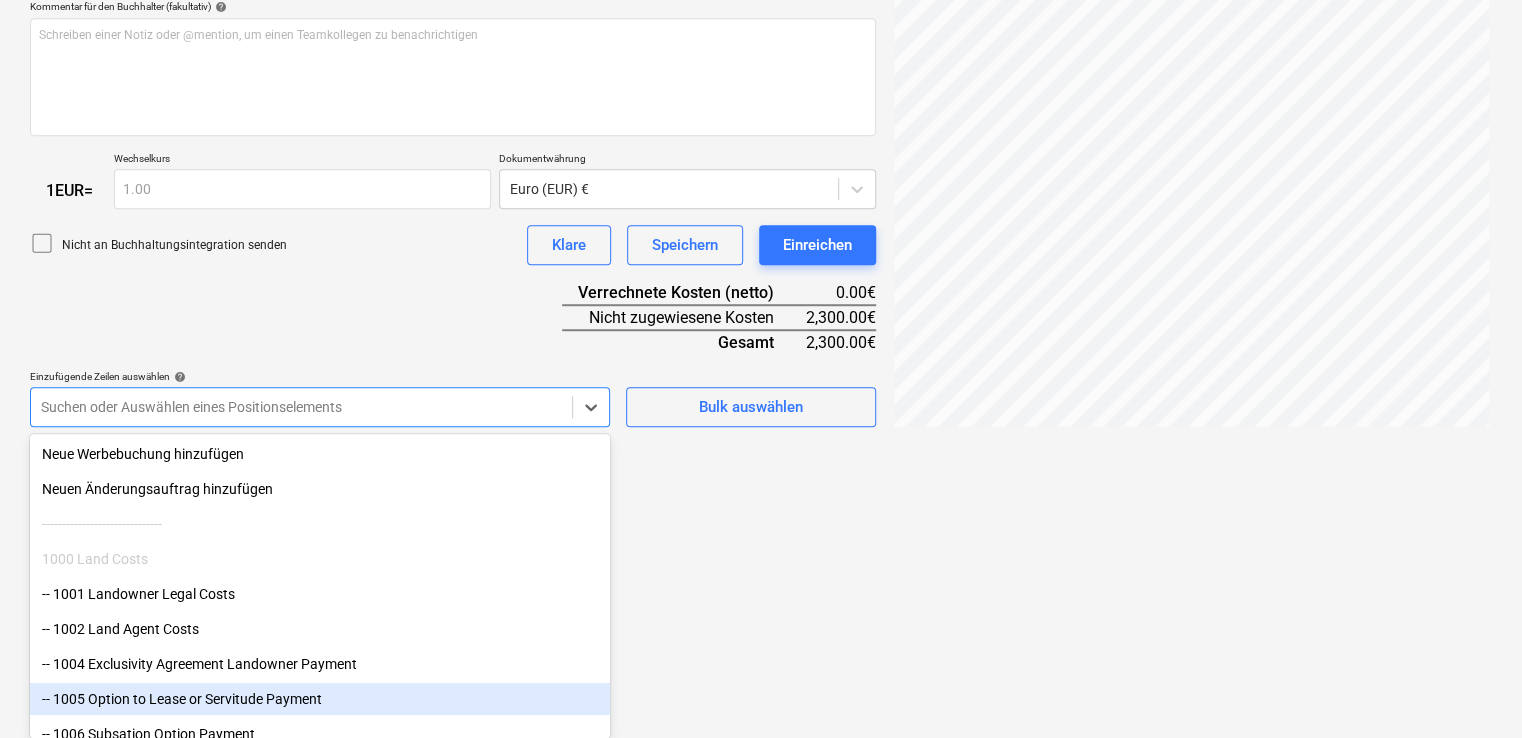 click on "Verkäufe Projekte Kontakte Unternehmen Konsolidierte Rechnungen Posteingang [NUMBER] format_size keyboard_arrow_down help search Suche notifications [NUMBER] keyboard_arrow_down [INITIAL]. [LAST] keyboard_arrow_down [CITY] Haushalt [NUMBER] Hauptvertrag Anfragen Unteraufträge Fortschrittsbericht Kauforder Kosten Einkommen Geldfluss Dateien [NUMBER] Analytik Einstellungen Neues Dokument erstellen Firma auswählen [LAST]   Neues Unternehmen hinzufügen Dokumenttyp auswählen help Sonstige Kosten (Quittung, Arbeit usw.) Name des Dokuments help [NUMBER] Rechnungsnummer  (fakultativ) help [NUMBER] Rechnungsdatum help [DATE] [DATE] Press the down arrow key to interact with the calendar and
select a date. Press the question mark key to get the keyboard shortcuts for changing dates. Geburtstermin help [DATE] [DATE] Press the down arrow key to interact with the calendar and
select a date. Press the question mark key to get the keyboard shortcuts for changing dates. Abrechnungszeitraum [TEXT] [YEAR] [CURRENCY] help ﻿ [NUMBER]   =" at bounding box center [761, -161] 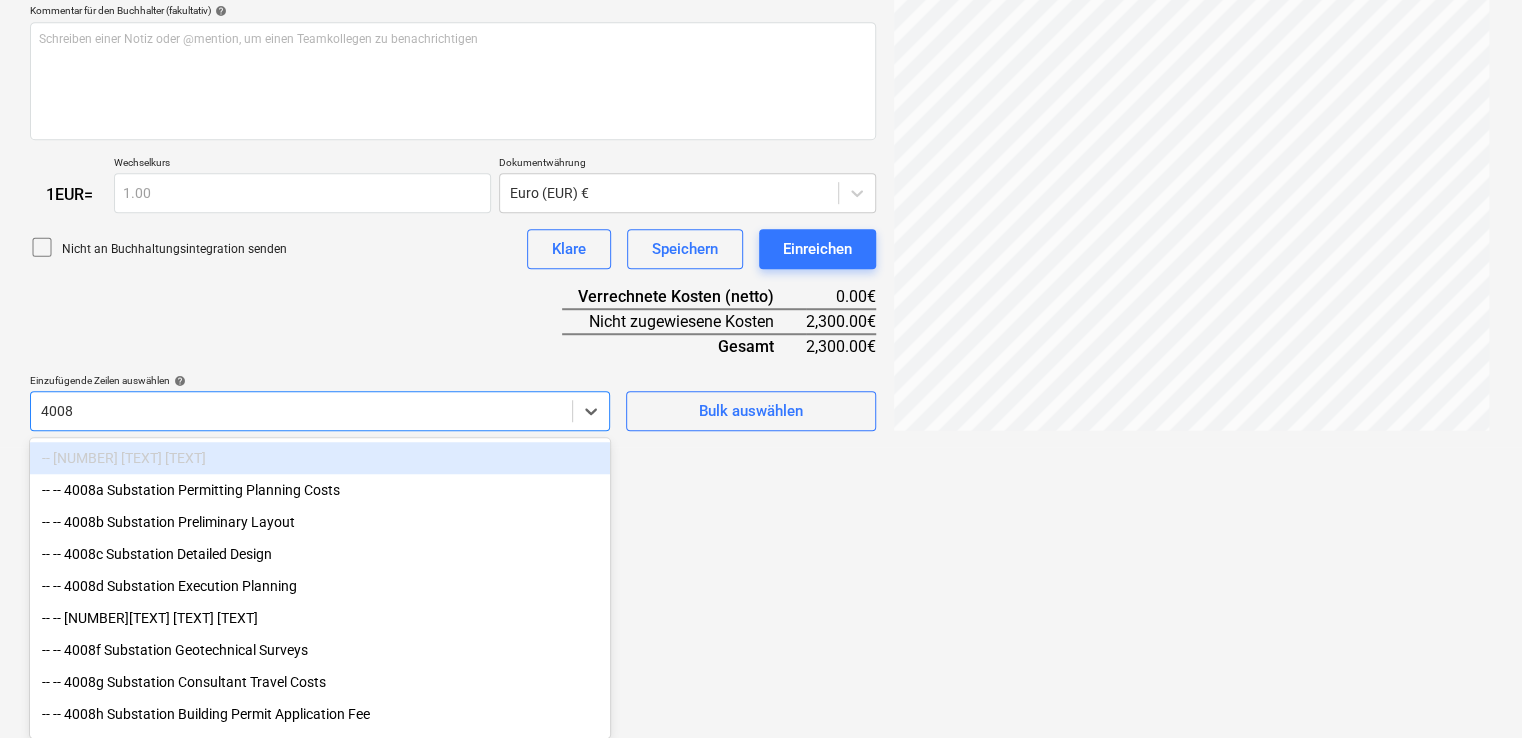 type on "[NUMBER][TEXT]" 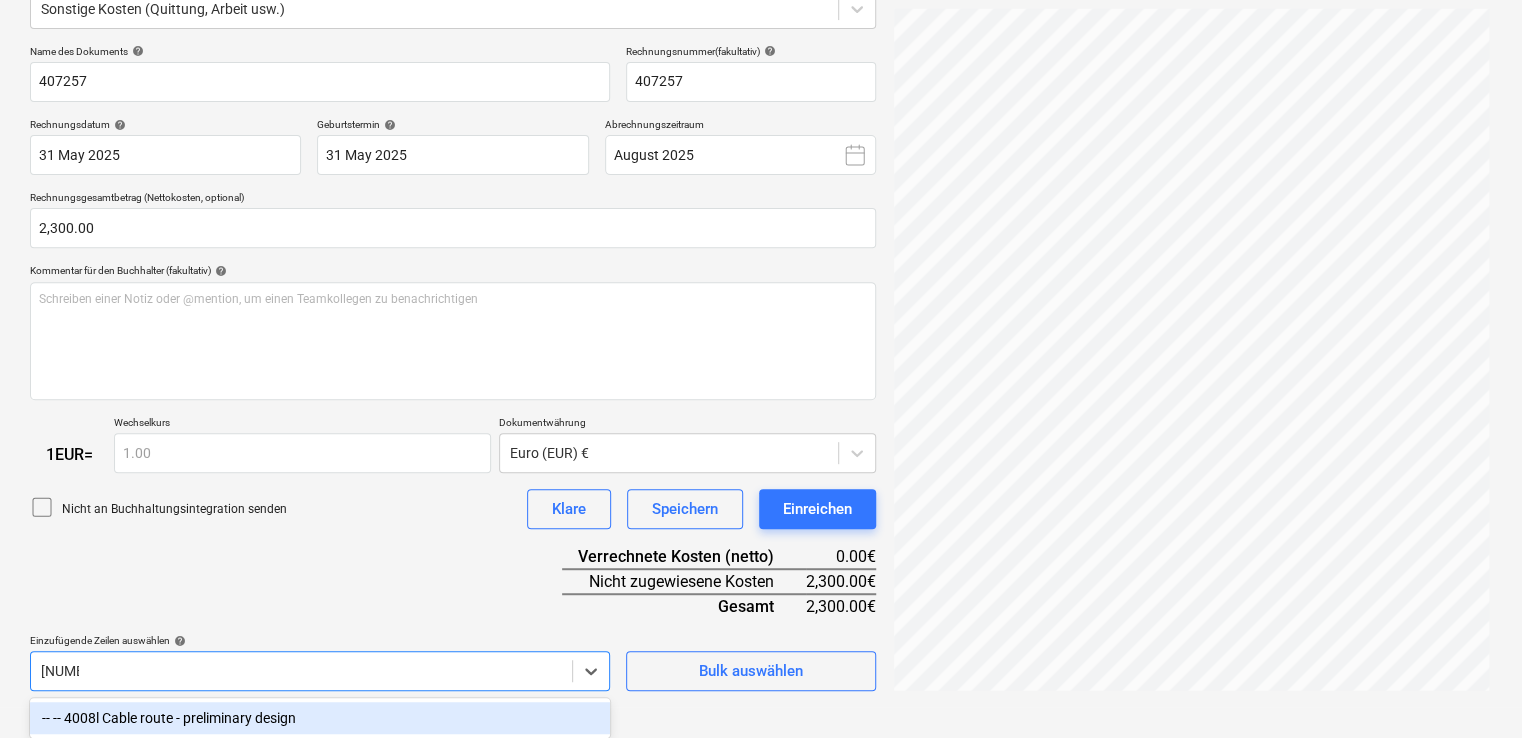 scroll, scrollTop: 267, scrollLeft: 0, axis: vertical 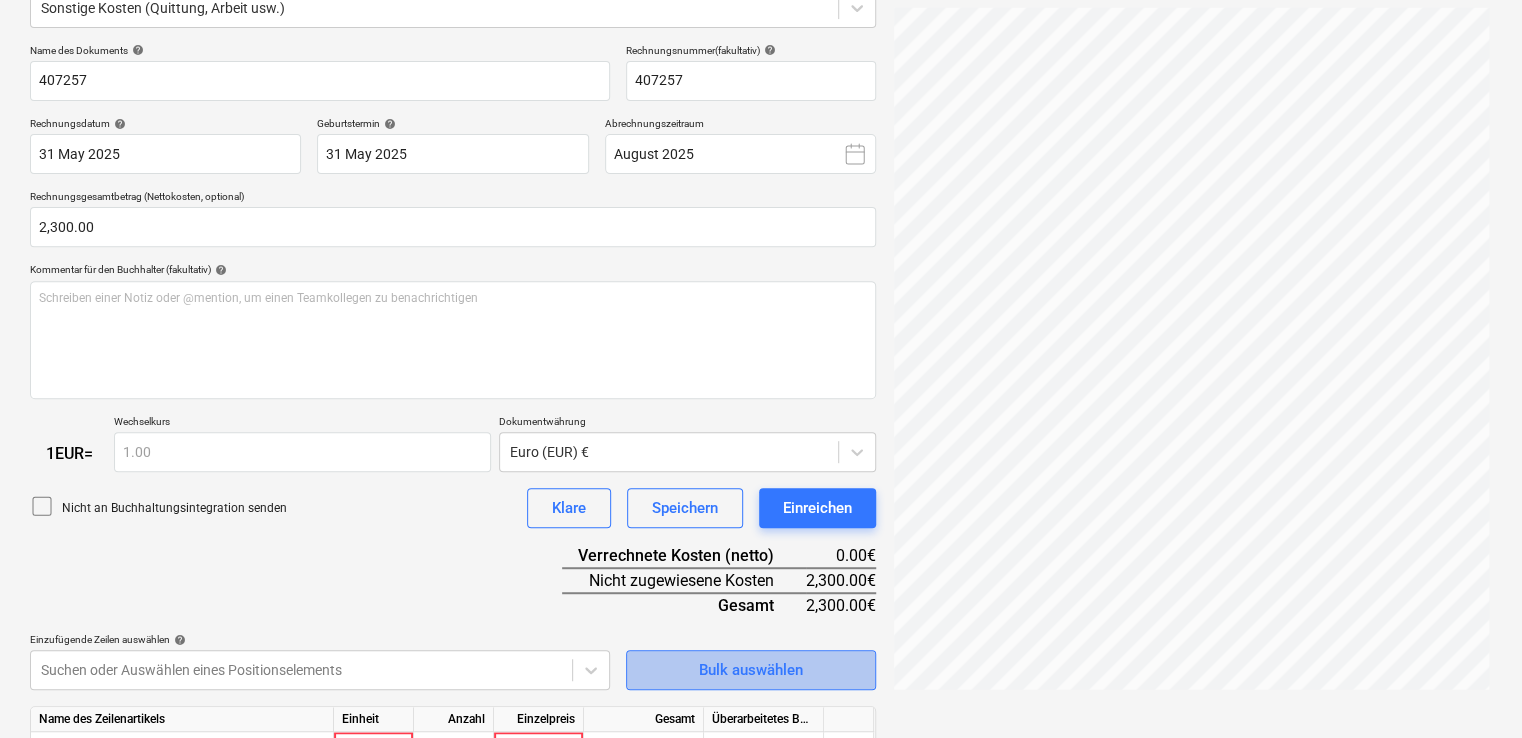 click on "Bulk auswählen" at bounding box center [751, 670] 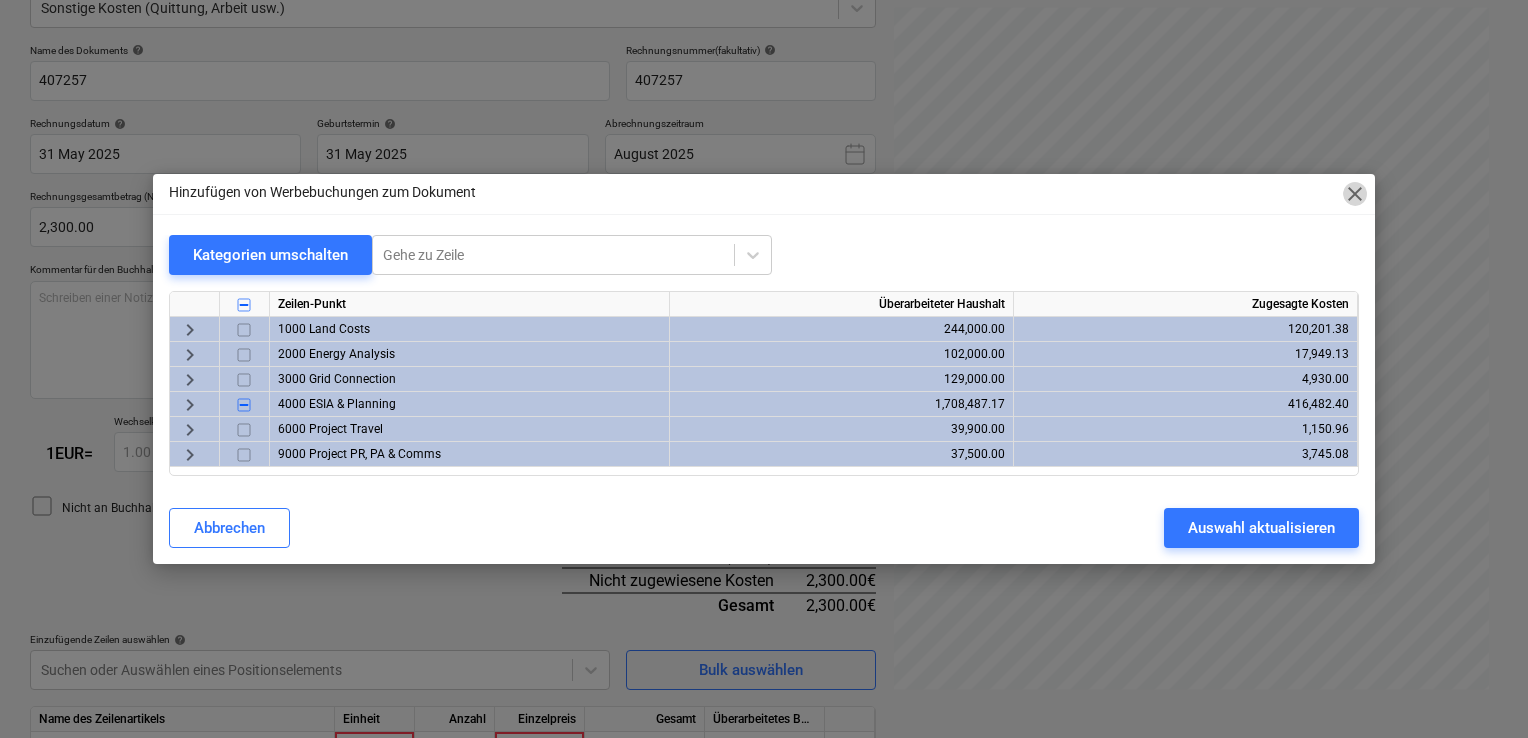 click on "close" at bounding box center (1355, 194) 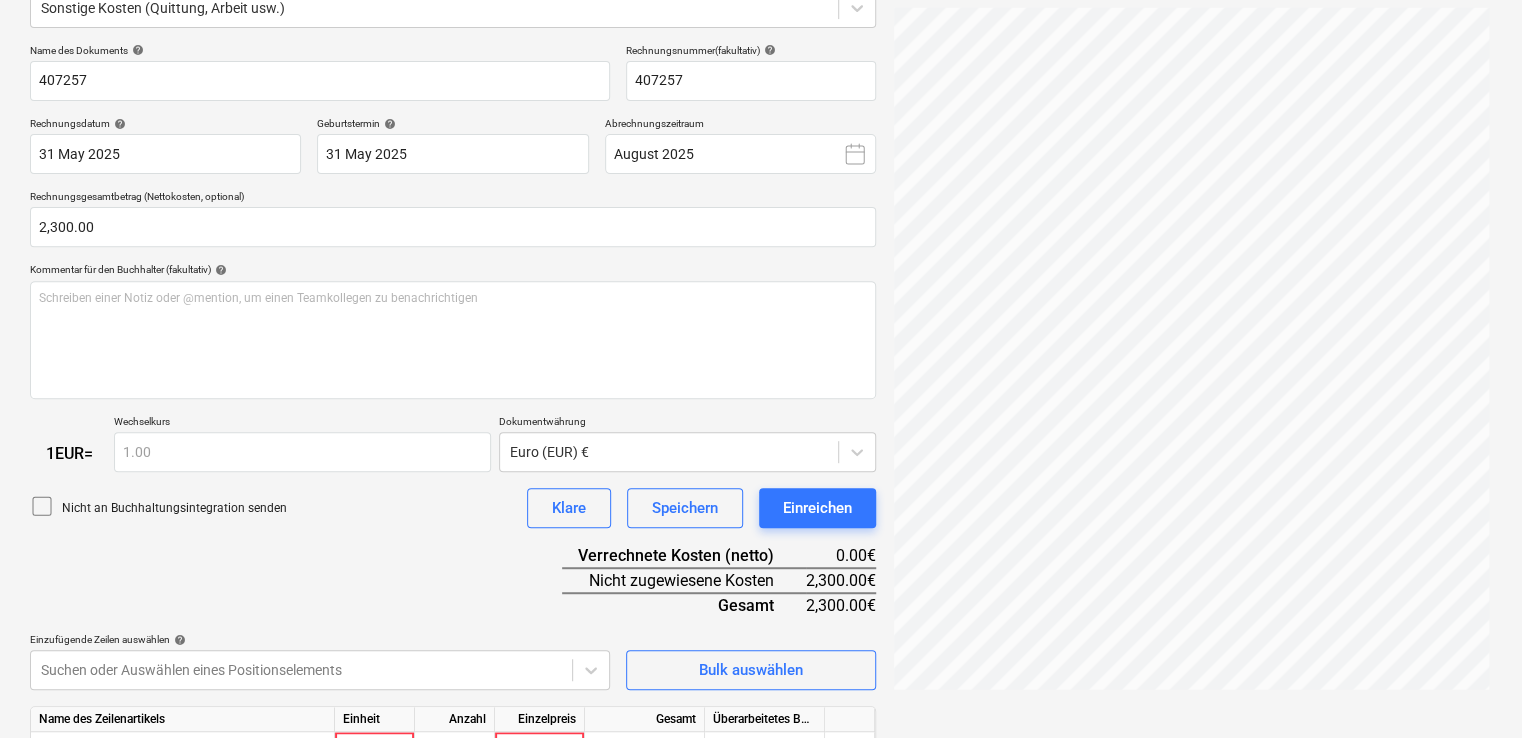 scroll, scrollTop: 173, scrollLeft: 0, axis: vertical 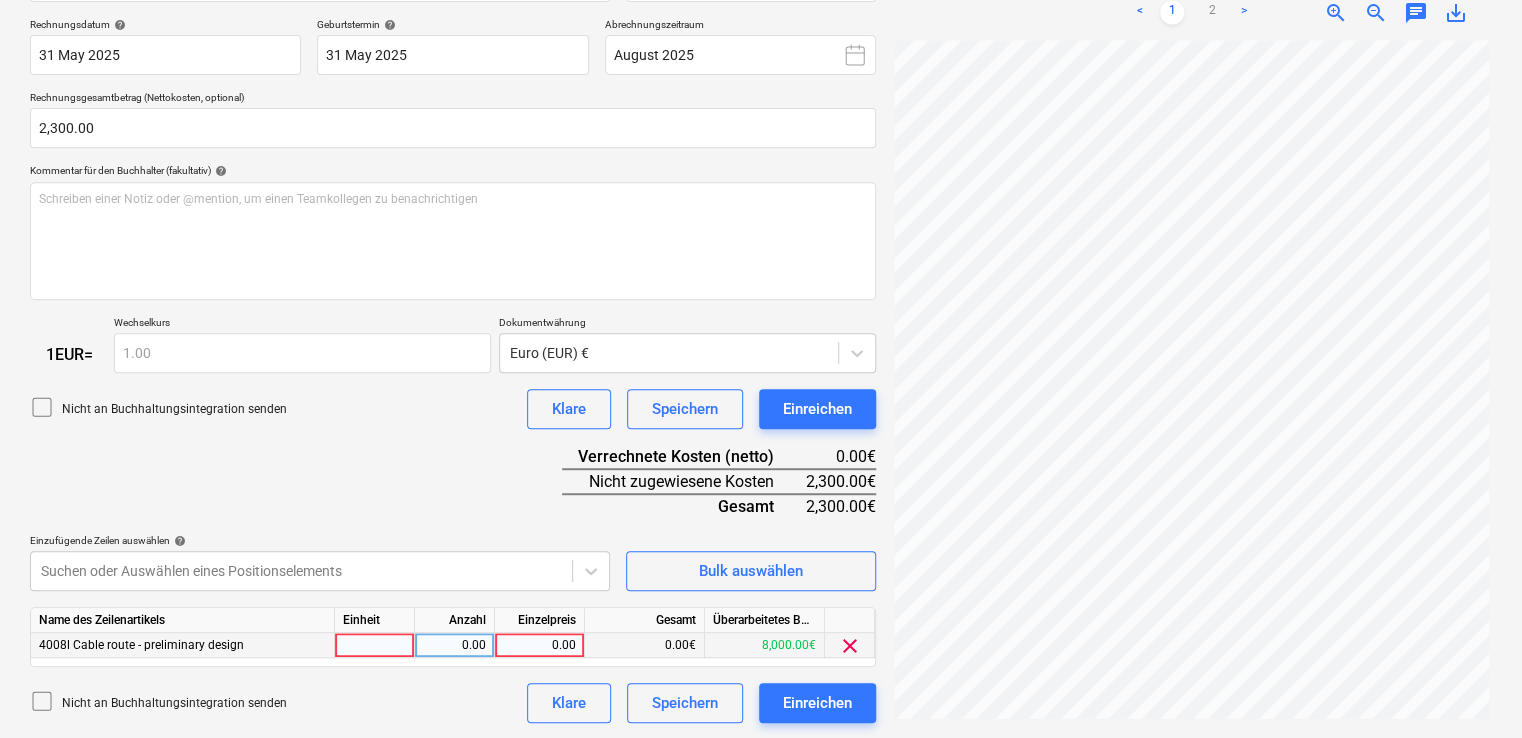 click at bounding box center [375, 645] 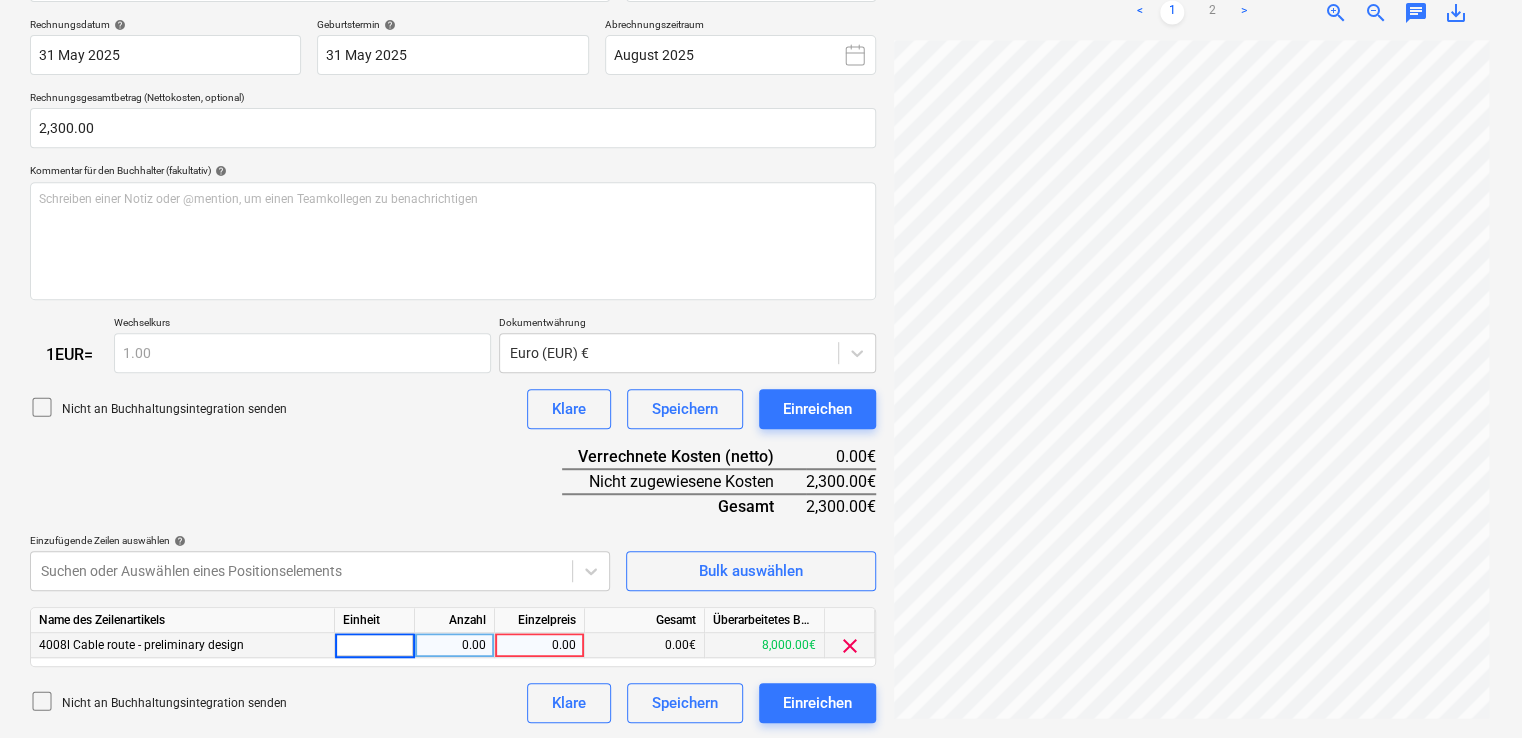 type on "€" 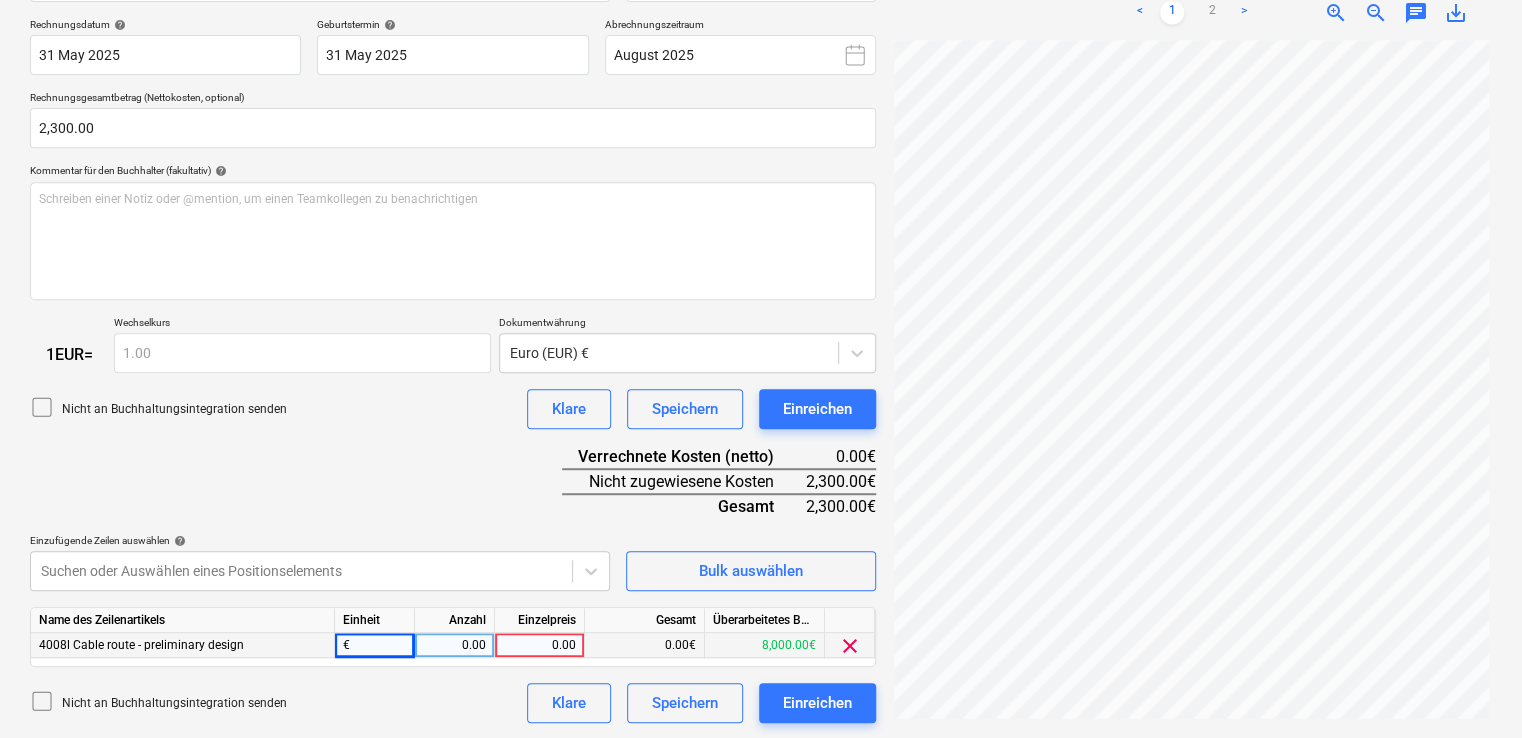 click on "0.00" at bounding box center [454, 645] 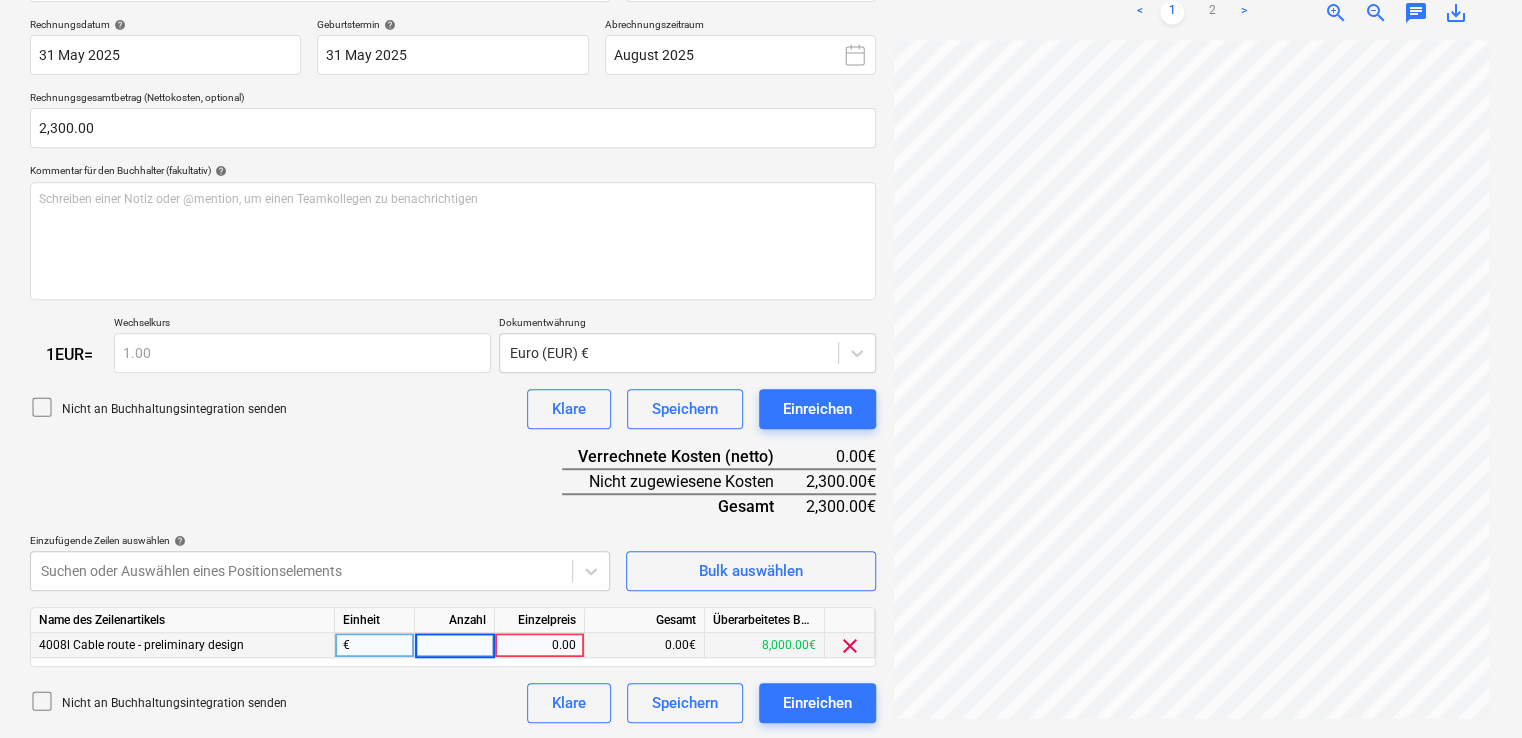 type on "1" 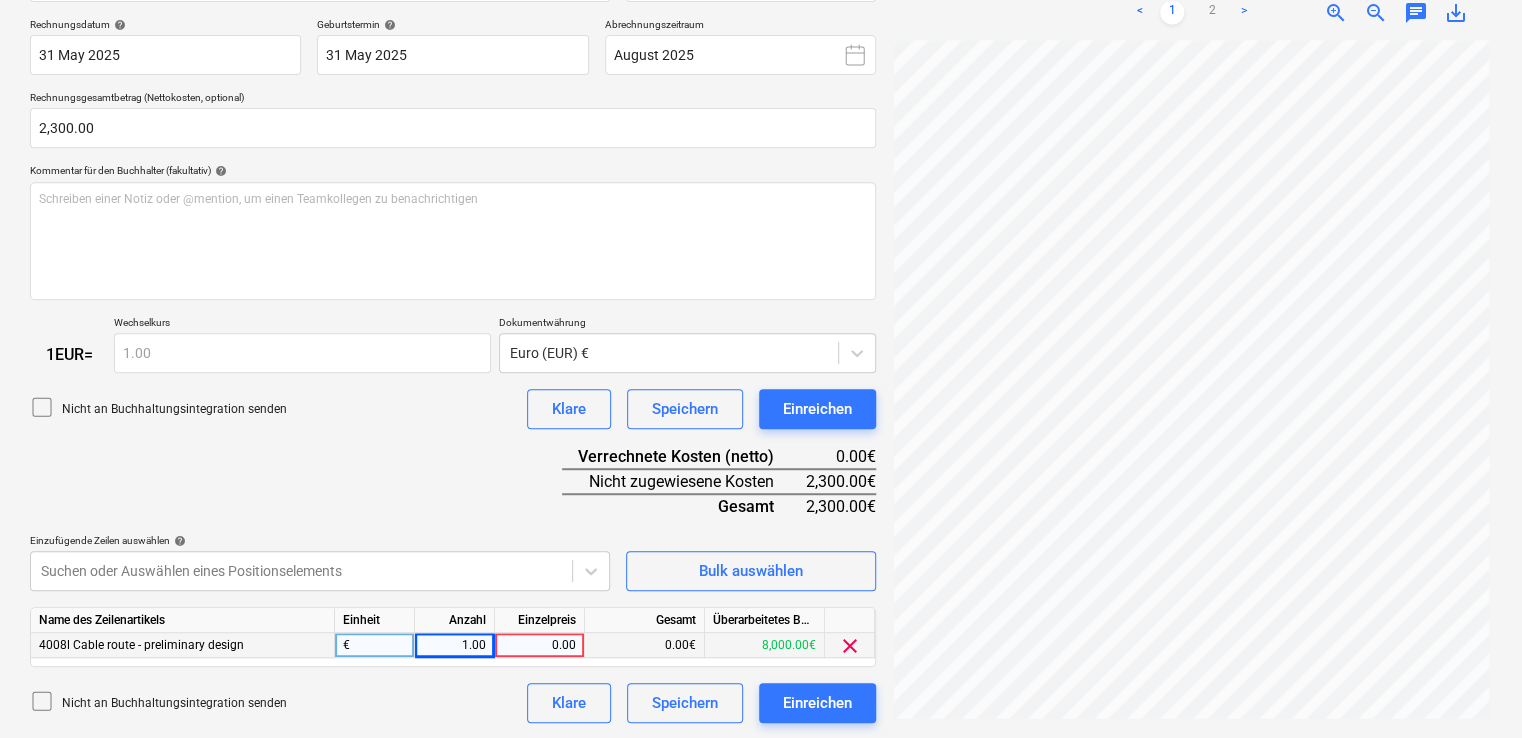 click on "0.00" at bounding box center (539, 645) 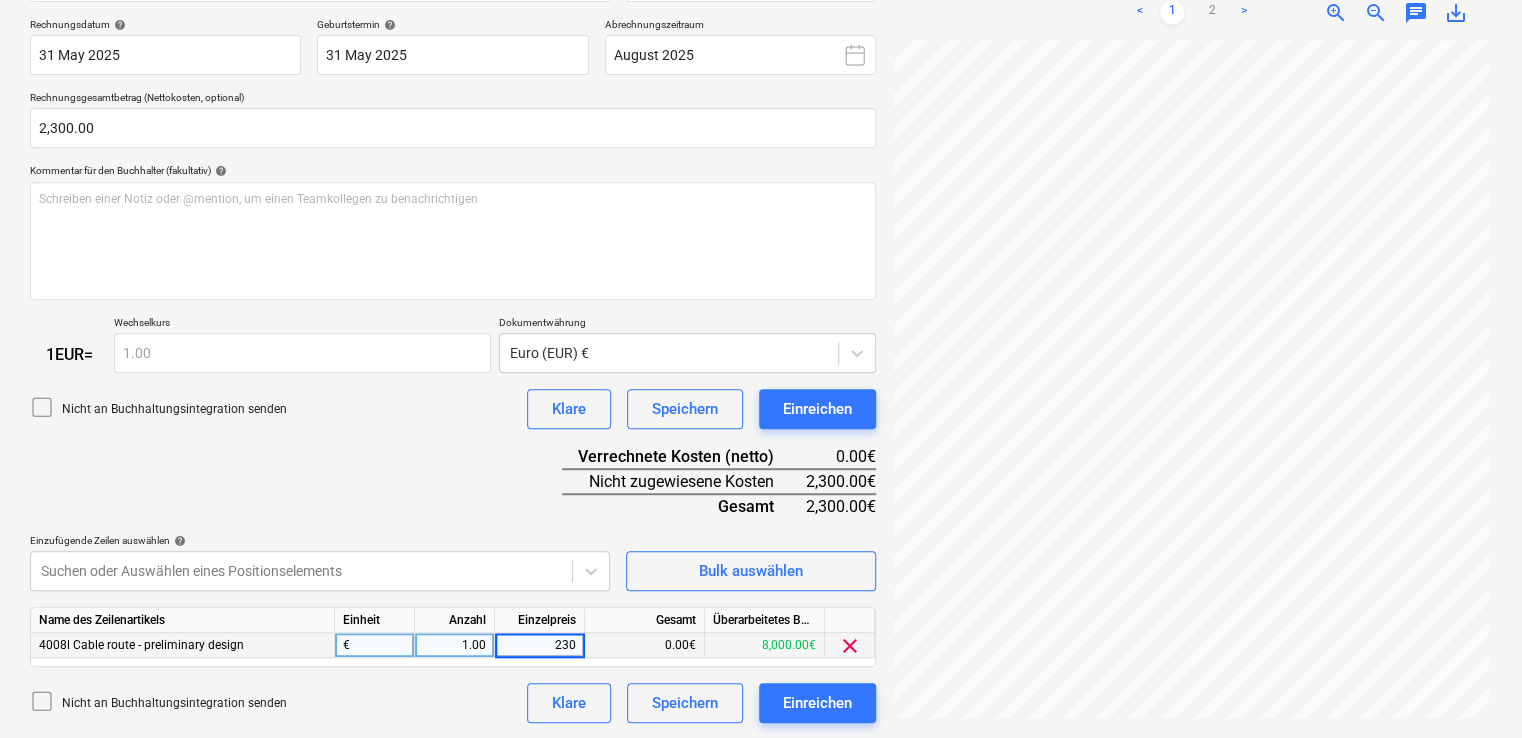 type on "2300" 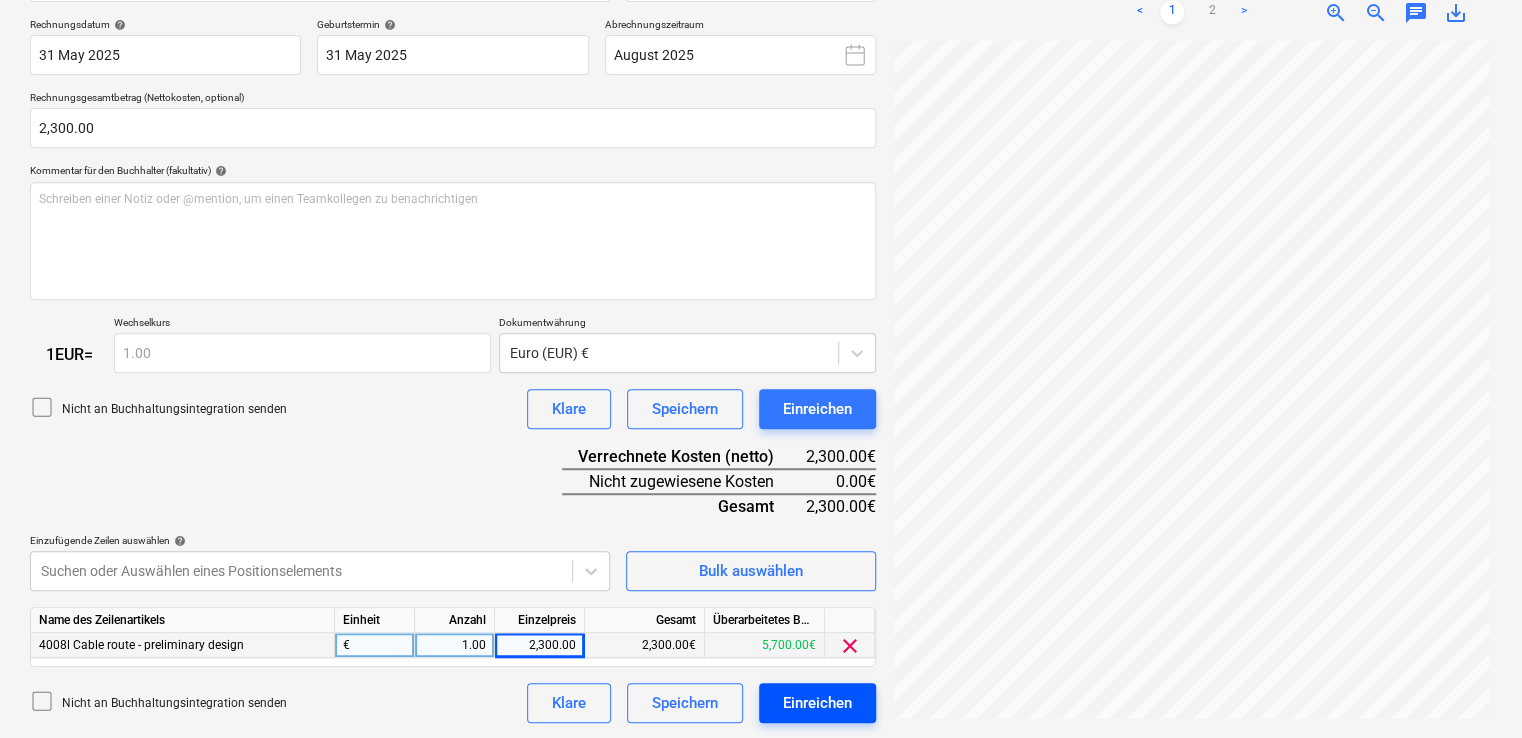 click on "Einreichen" at bounding box center [817, 703] 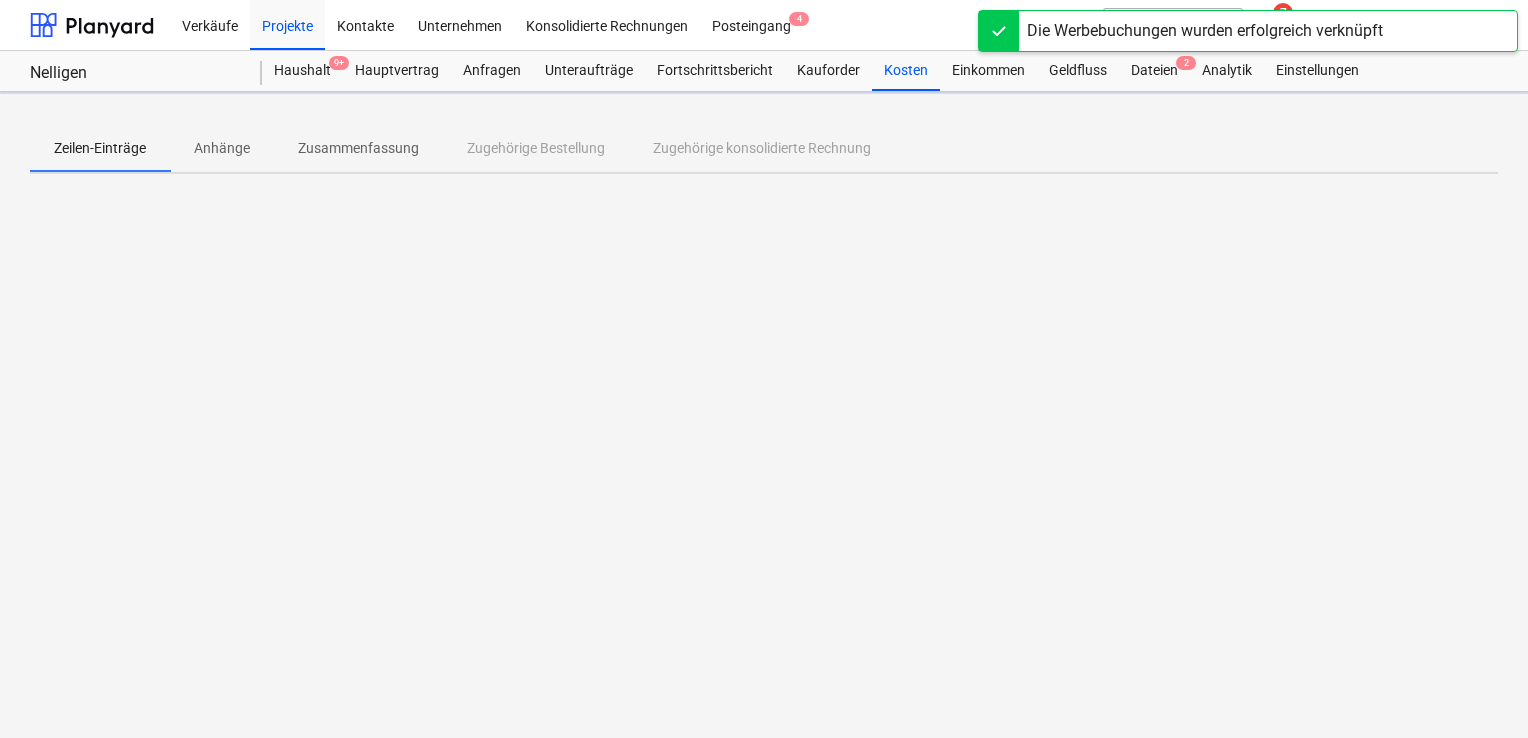 scroll, scrollTop: 0, scrollLeft: 0, axis: both 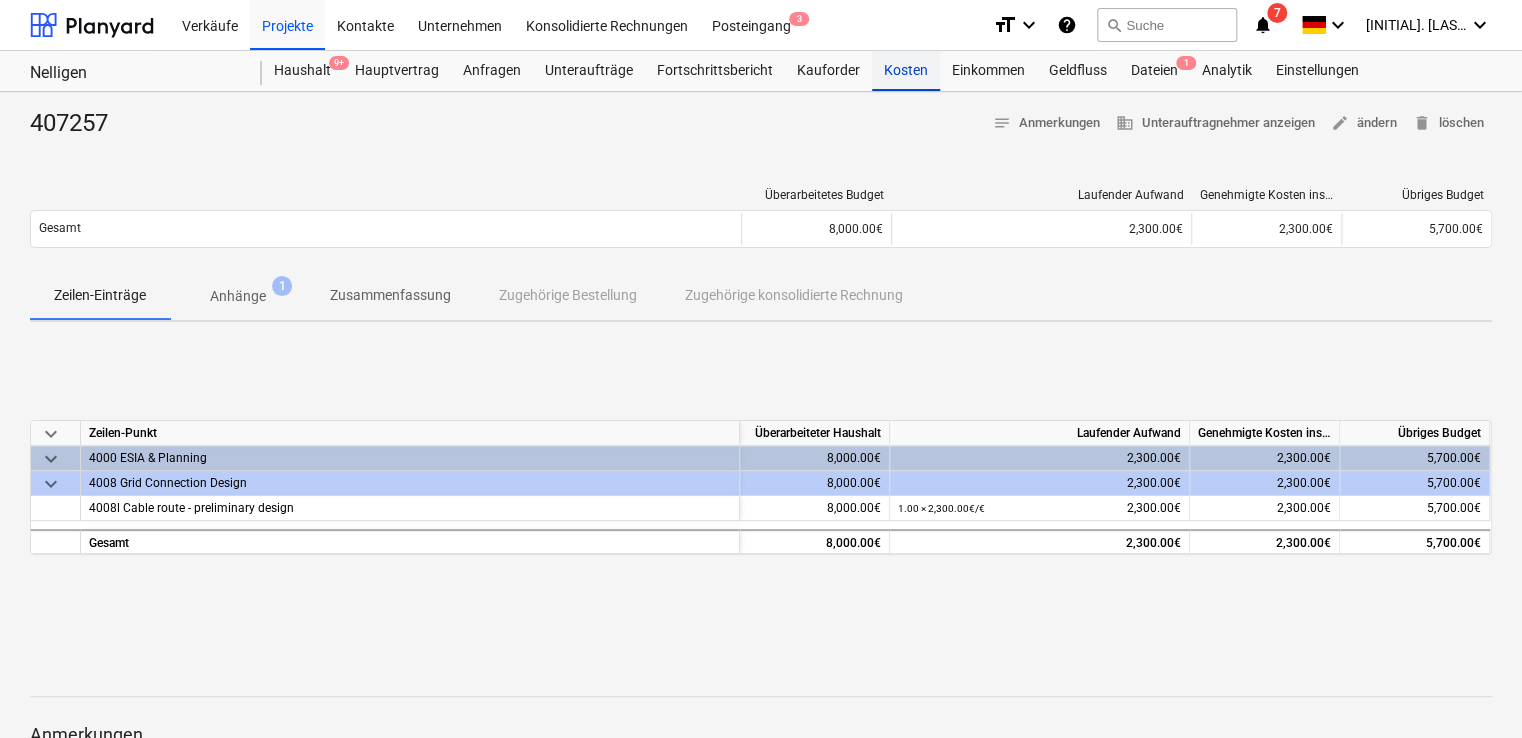 click on "Kosten" at bounding box center [906, 71] 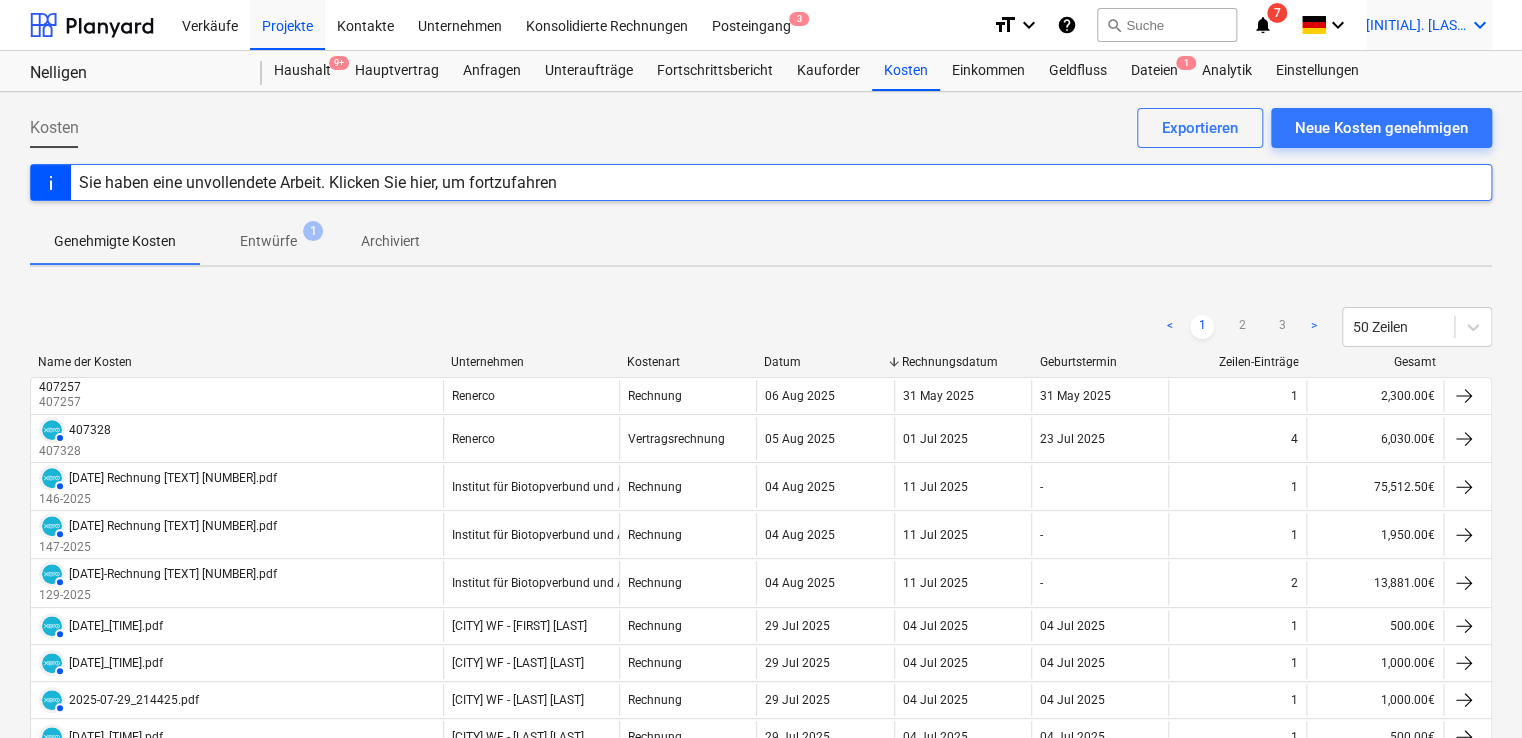 click on "[INITIAL]. [LAST]" at bounding box center [1416, 25] 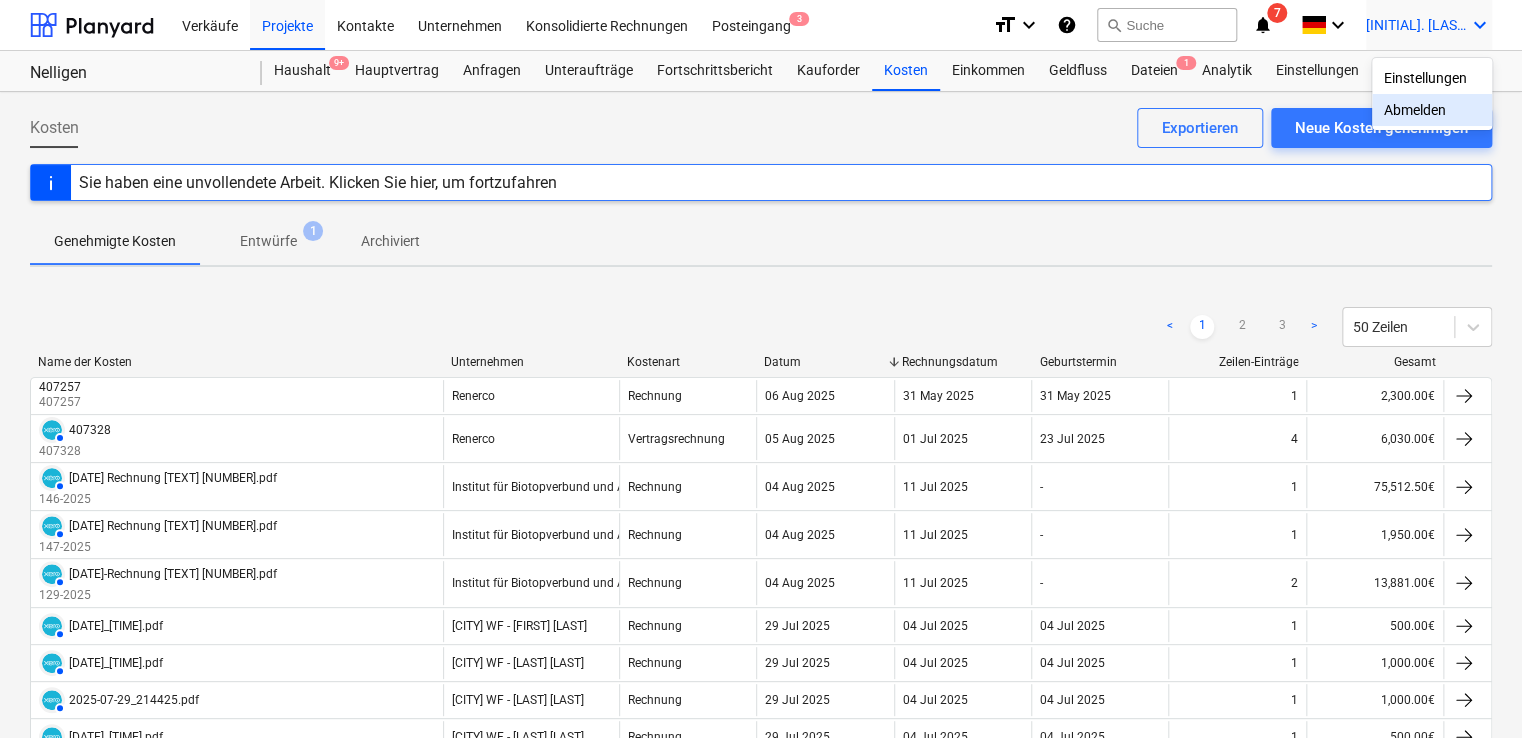 click on "Abmelden" at bounding box center (1432, 110) 